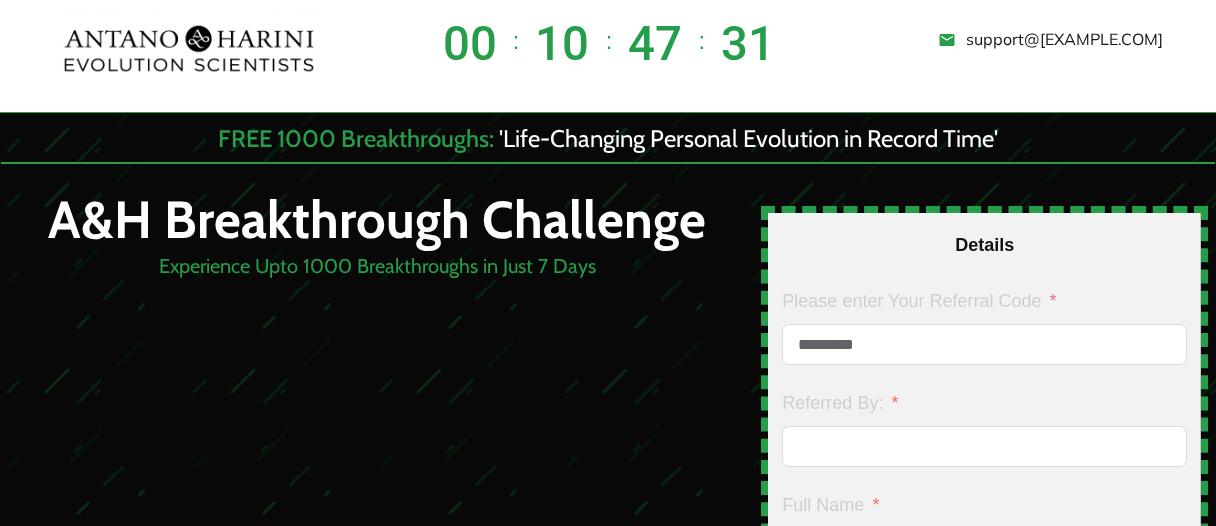 type on "*********" 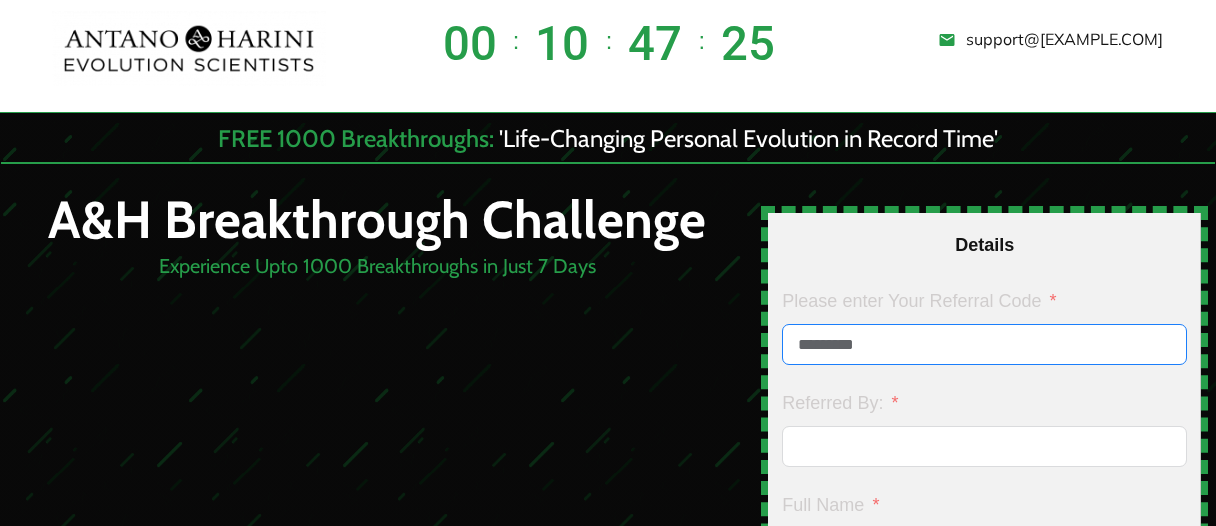 scroll, scrollTop: 100, scrollLeft: 0, axis: vertical 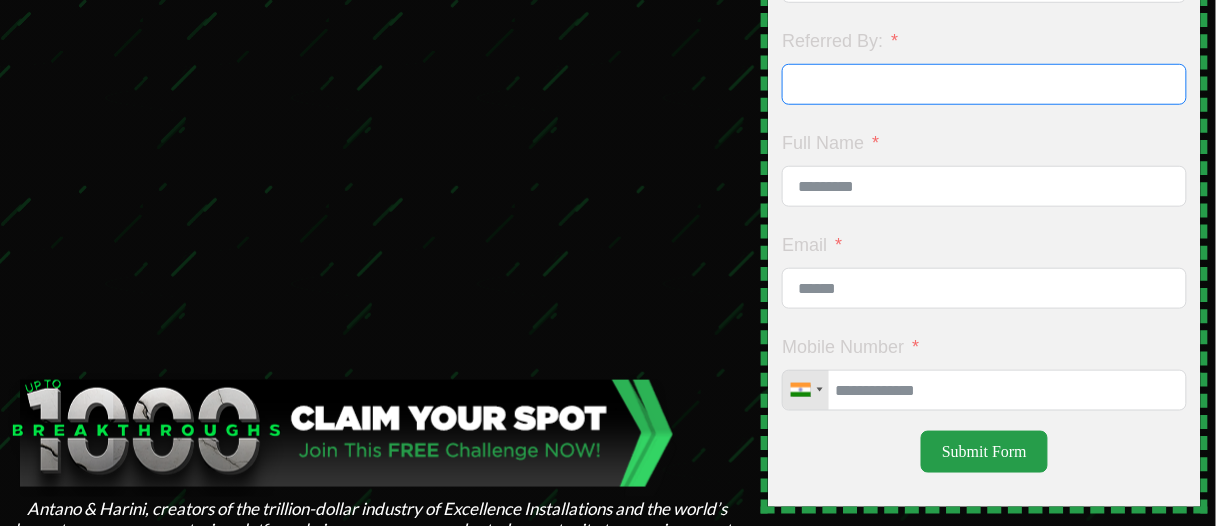 click on "Referred By:" at bounding box center (984, 84) 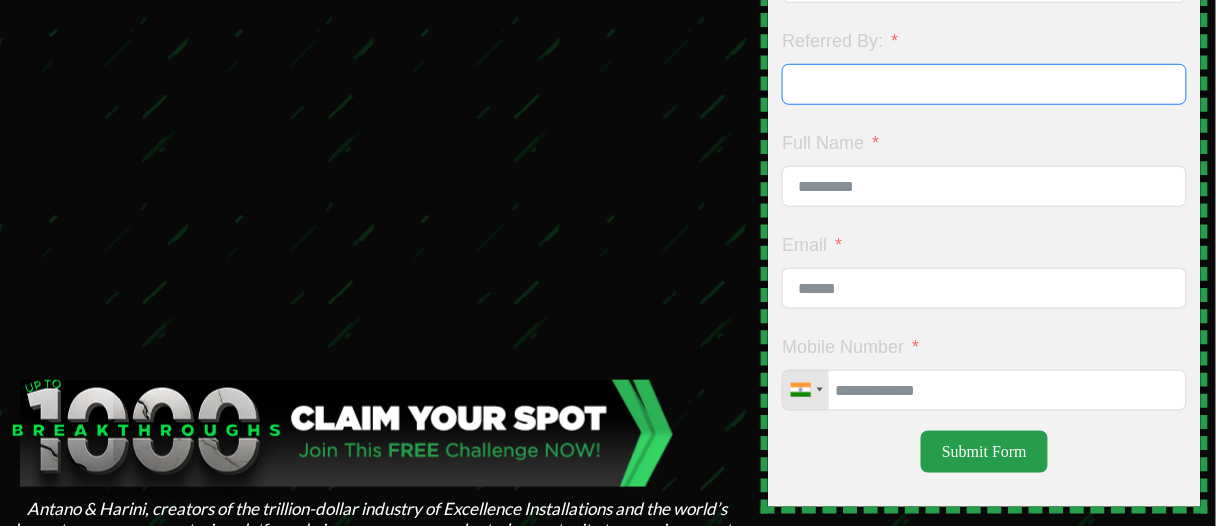 paste on "**********" 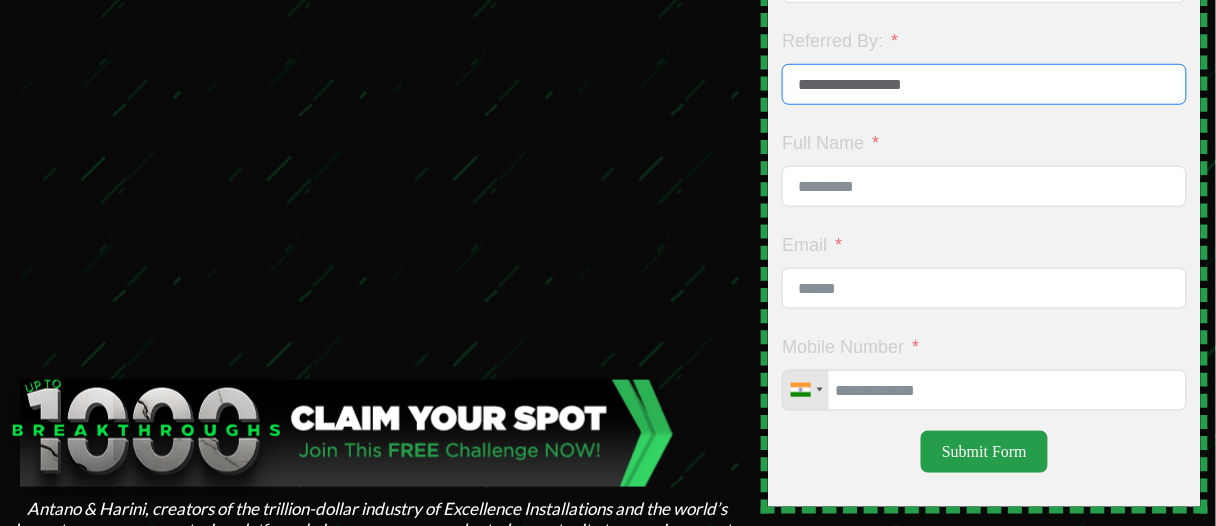 type on "**********" 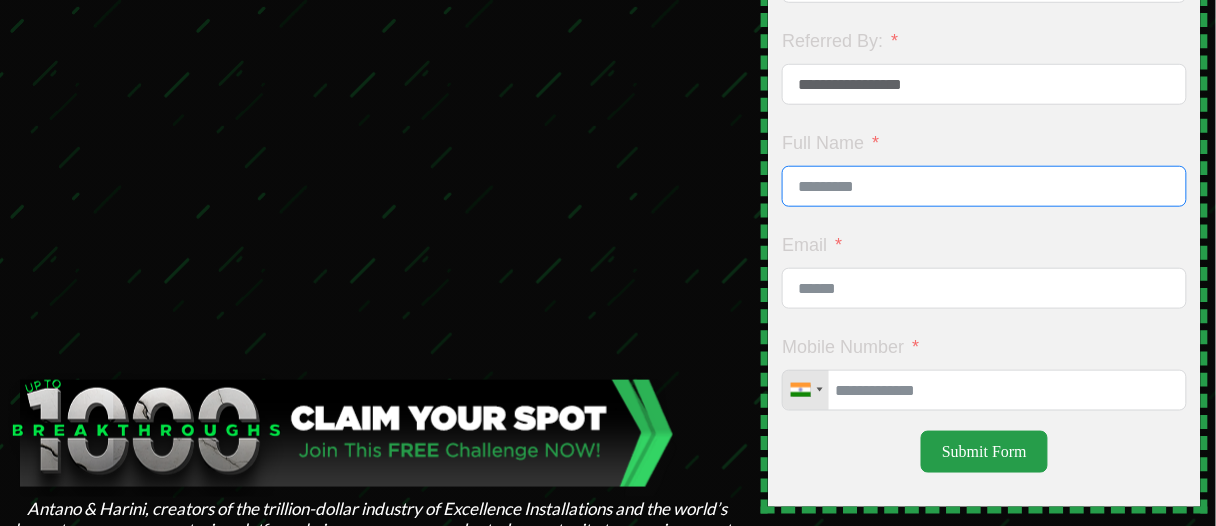 click on "Full Name" at bounding box center (984, 186) 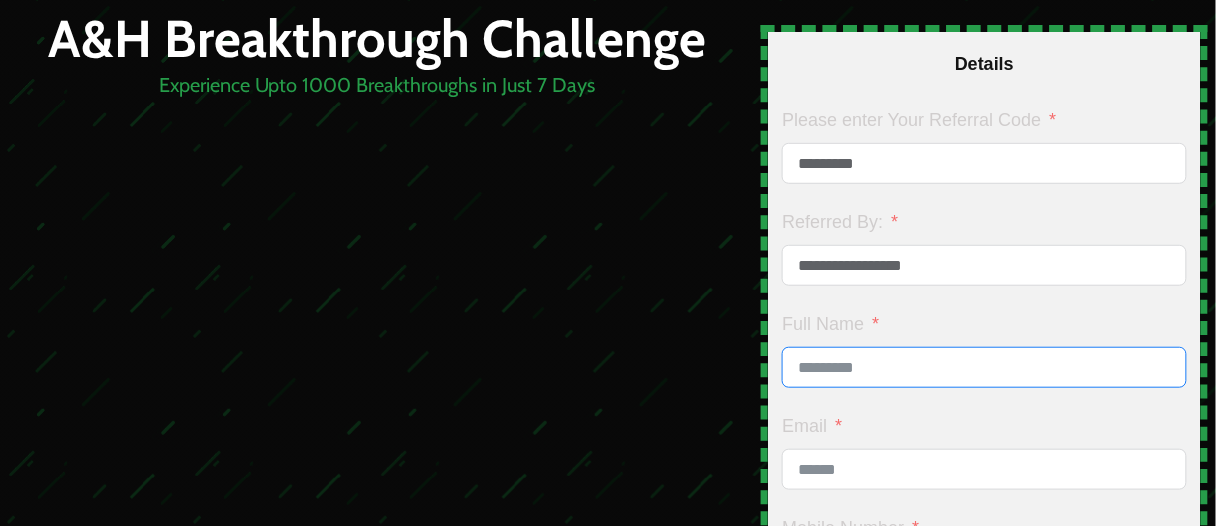scroll, scrollTop: 182, scrollLeft: 0, axis: vertical 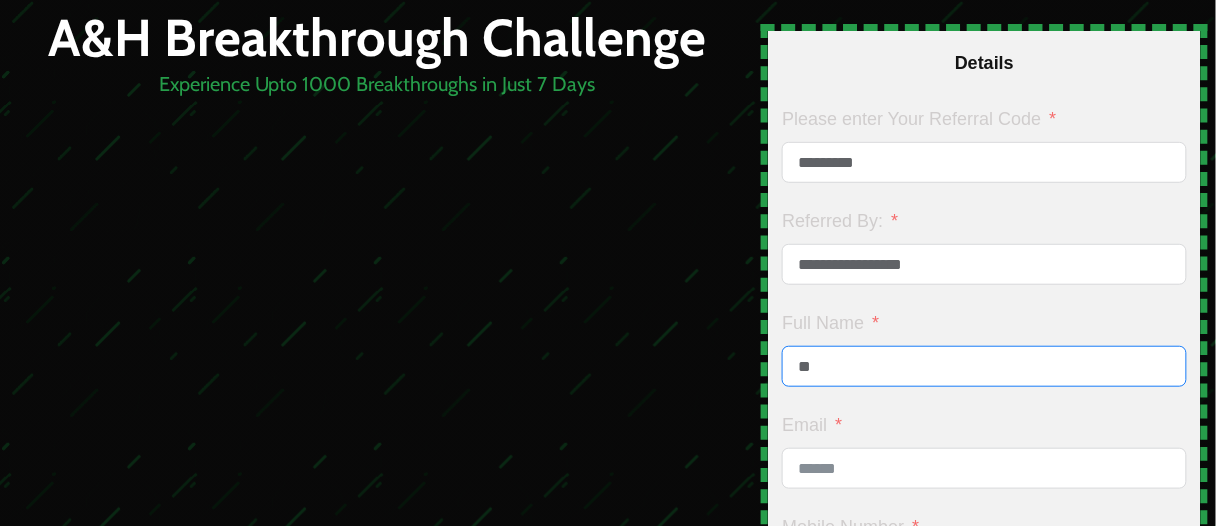 type on "*" 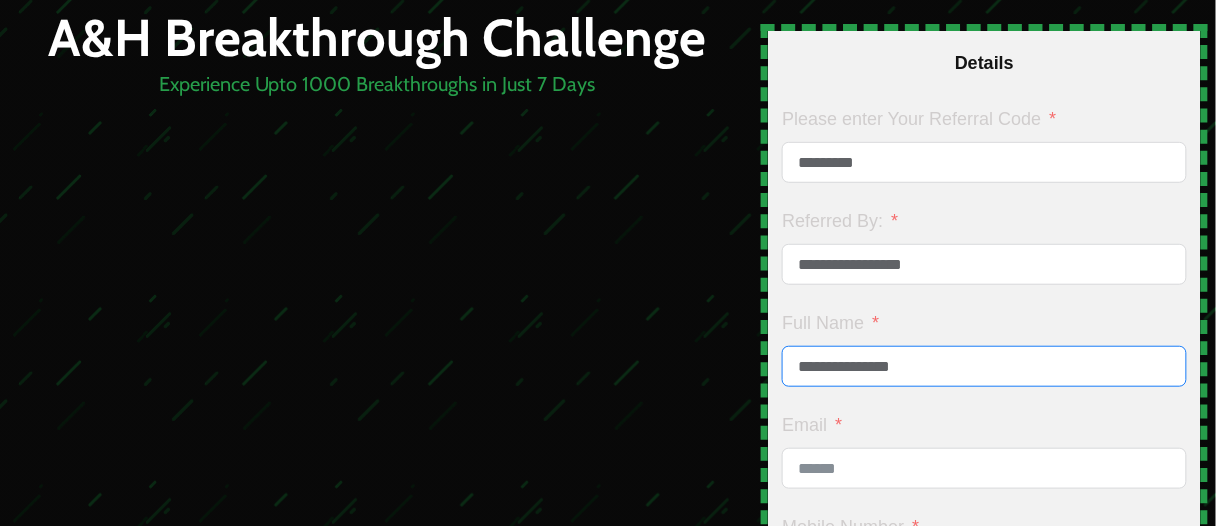 type on "**********" 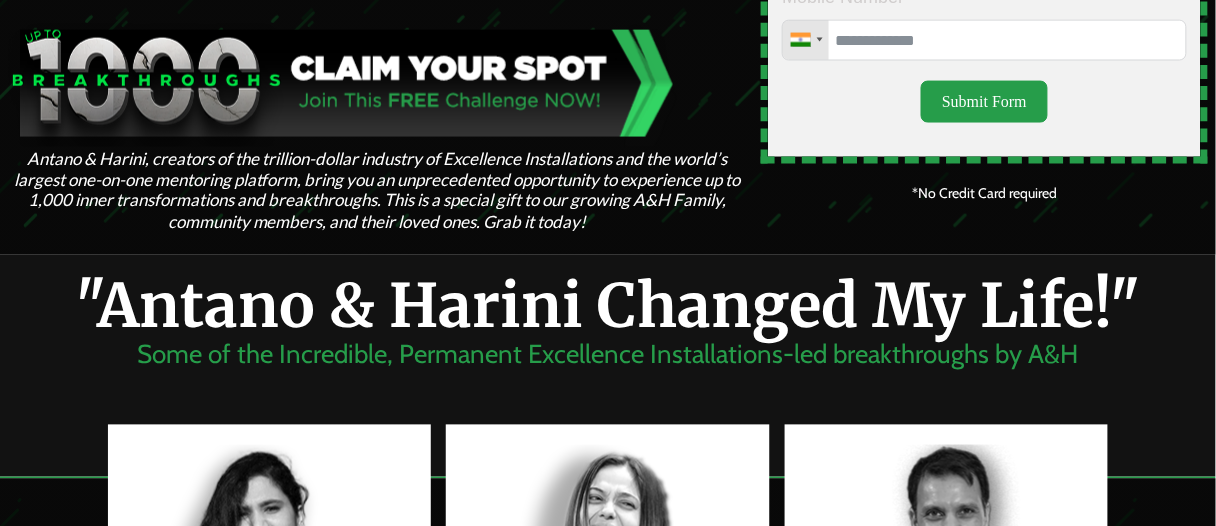 scroll, scrollTop: 637, scrollLeft: 0, axis: vertical 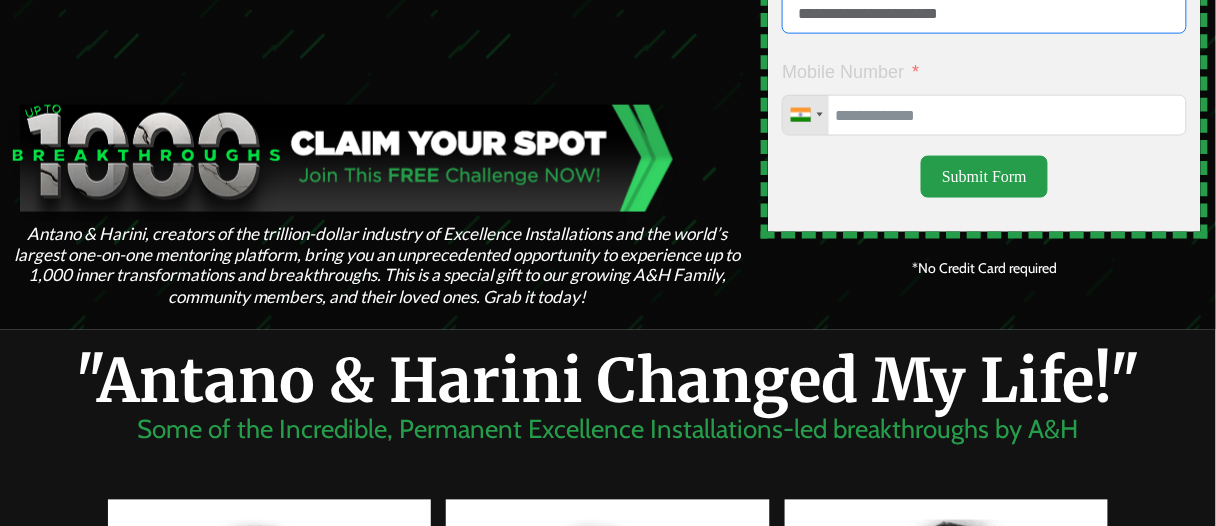 type on "**********" 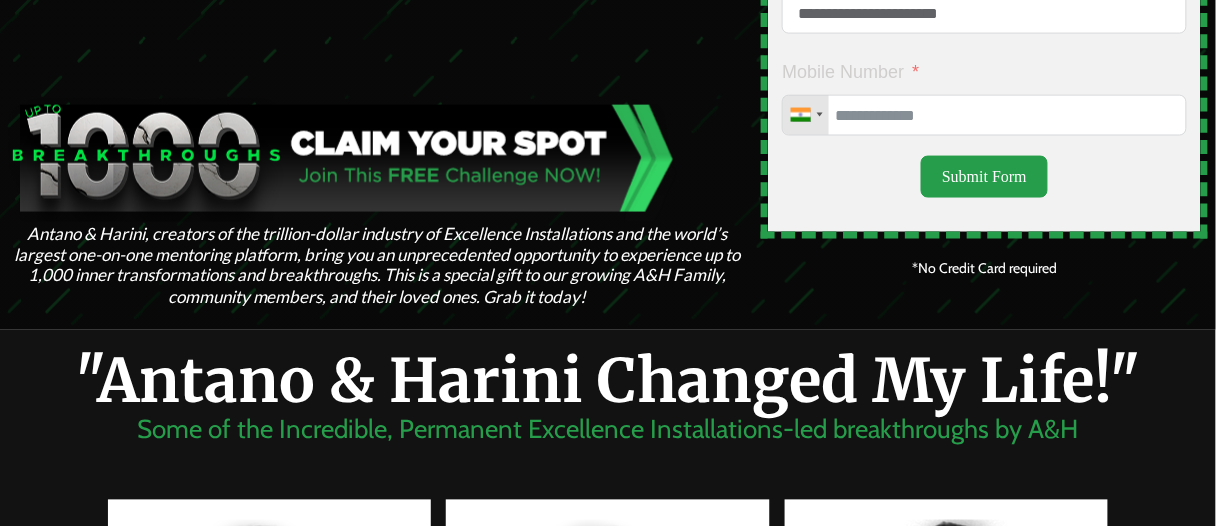 click on "Mobile Number United States +1 United Kingdom +44 Afghanistan (‫افغانستان‬‎) +93 Albania (Shqipëri) +355 Algeria (‫الجزائر‬‎) +213 American Samoa +1 Andorra +376 Angola +244 Anguilla +1 Antigua and Barbuda +1 Argentina +54 Armenia (Հայաստան) +374 Aruba +297 Ascension Island +247 Australia +61 Austria (Österreich) +43 Azerbaijan (Azərbaycan) +994 Bahamas +1 Bahrain (‫البحرين‬‎) +973 Bangladesh (বাংলাদেশ) +880 Barbados +1 Belarus (Беларусь) +375 Belgium (België) +32 Belize +501 Benin (Bénin) +229 Bermuda +1 Bhutan (འབྲུག) +975 Bolivia +591 Bosnia and Herzegovina (Босна и Херцеговина) +387 Botswana +267 Brazil (Brasil) +55 British Indian Ocean Territory +246 British Virgin Islands +1 Brunei +673 Bulgaria (България) +359 Burkina Faso +226 Burundi (Uburundi) +257 Cambodia (កម្ពុជា) +855 Cameroon (Cameroun) +237 Canada +1 Cape Verde (Kabu Verdi) +238 Caribbean Netherlands +599 +1 +236 +235" at bounding box center (984, 95) 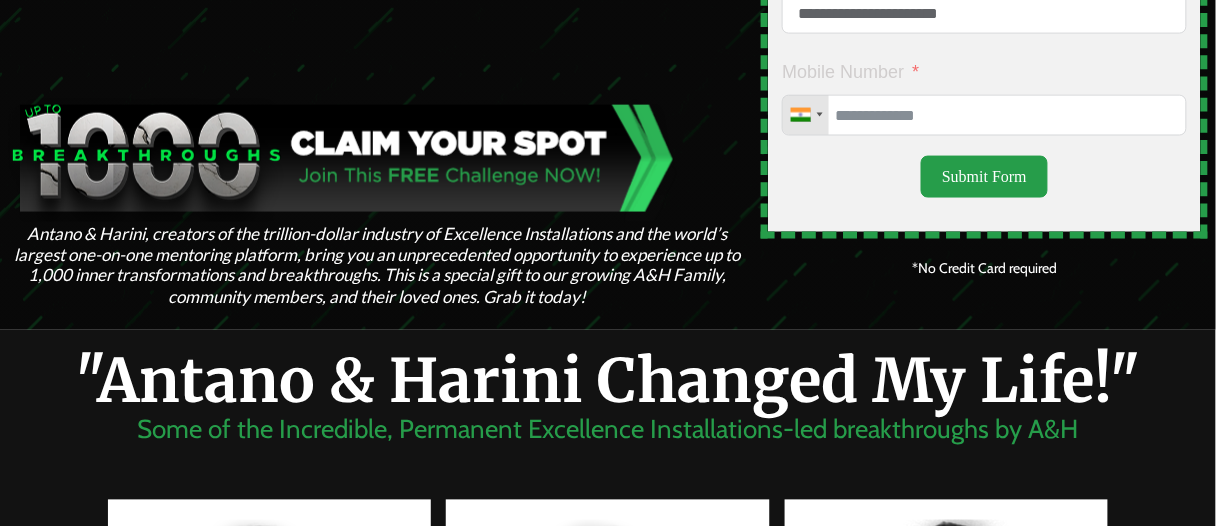 scroll, scrollTop: 544, scrollLeft: 0, axis: vertical 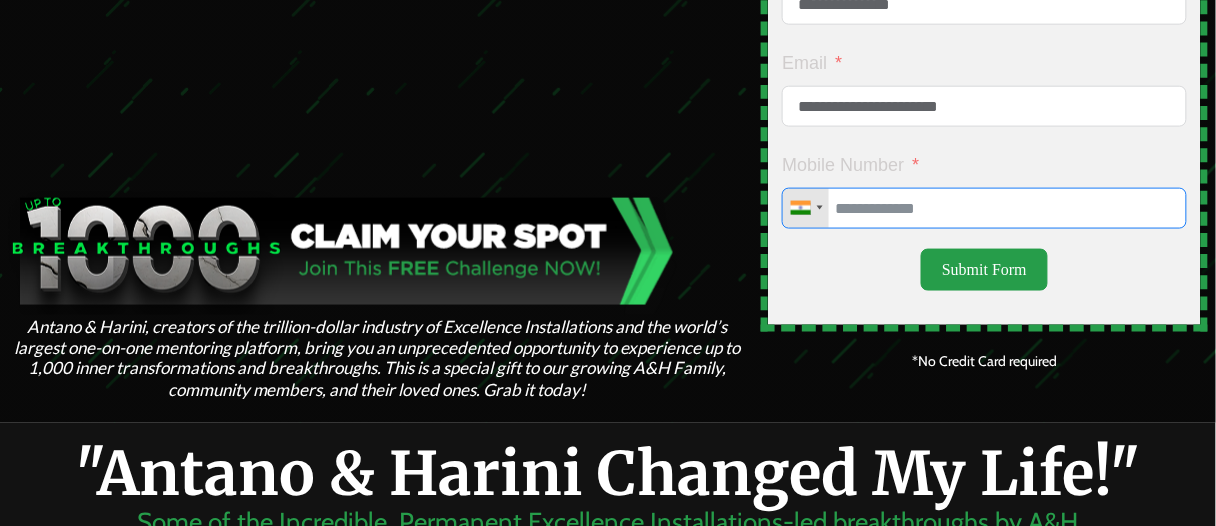 click on "Mobile Number" at bounding box center [984, 208] 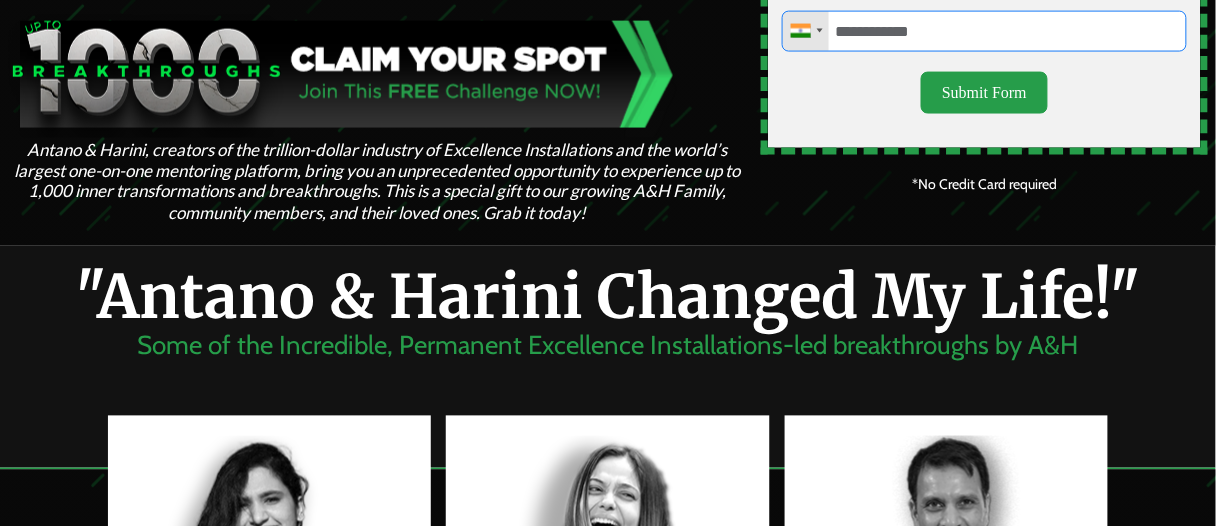 scroll, scrollTop: 722, scrollLeft: 0, axis: vertical 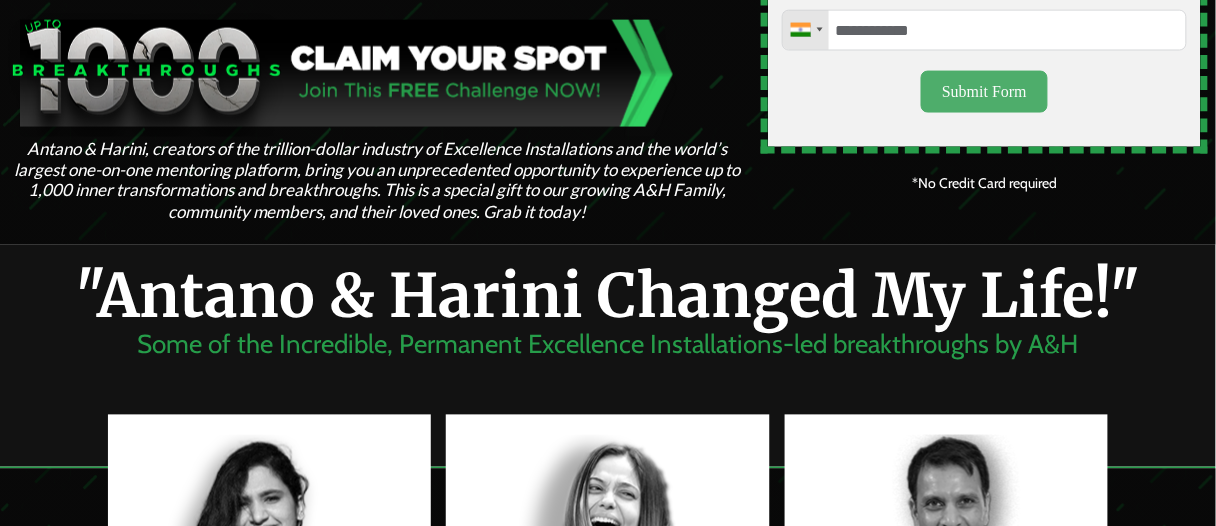 click on "Submit Form" at bounding box center [984, 92] 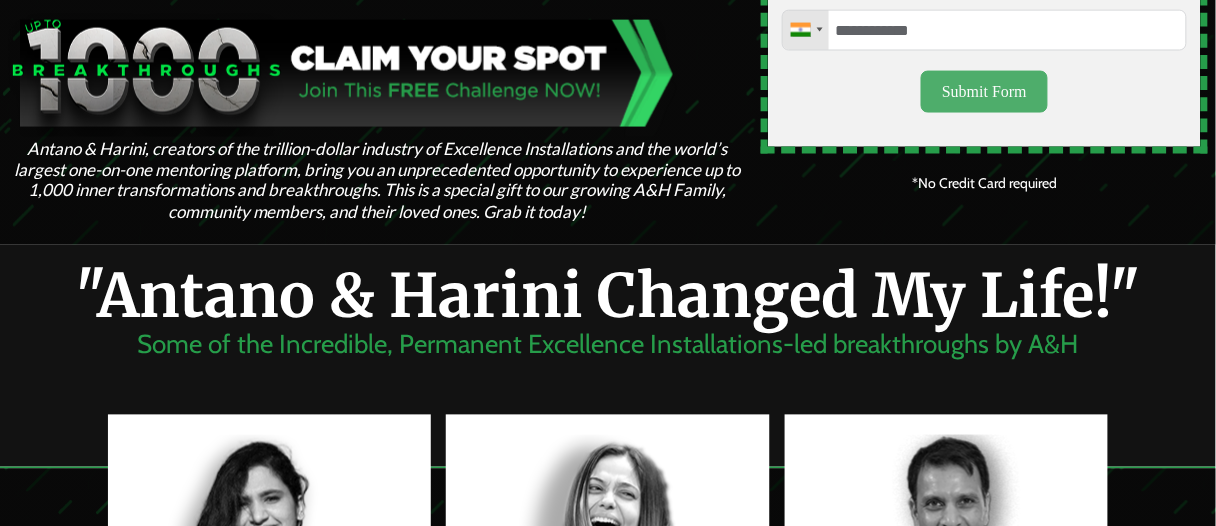 type on "**********" 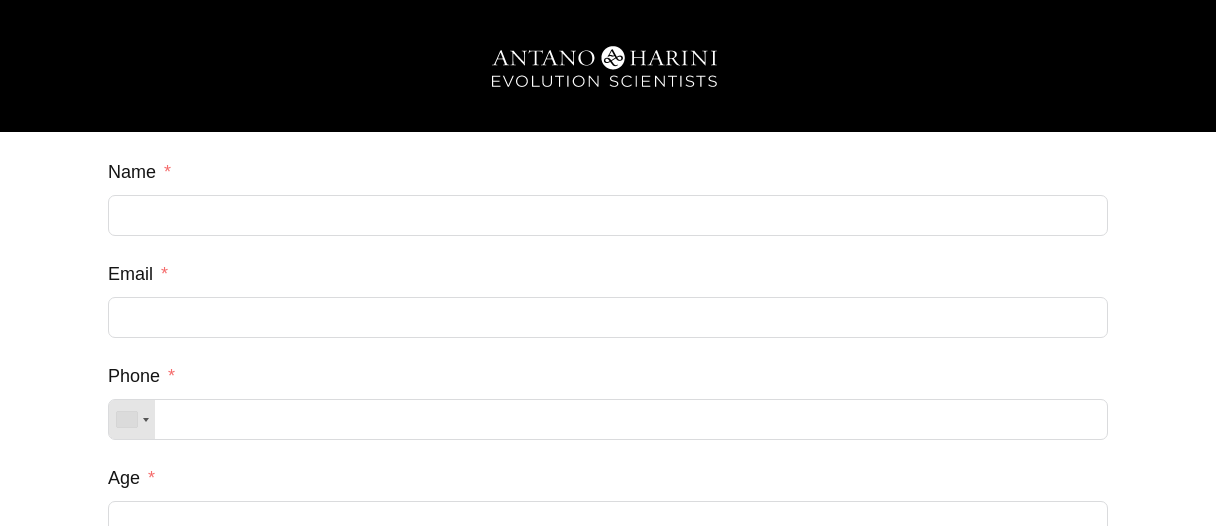scroll, scrollTop: 0, scrollLeft: 0, axis: both 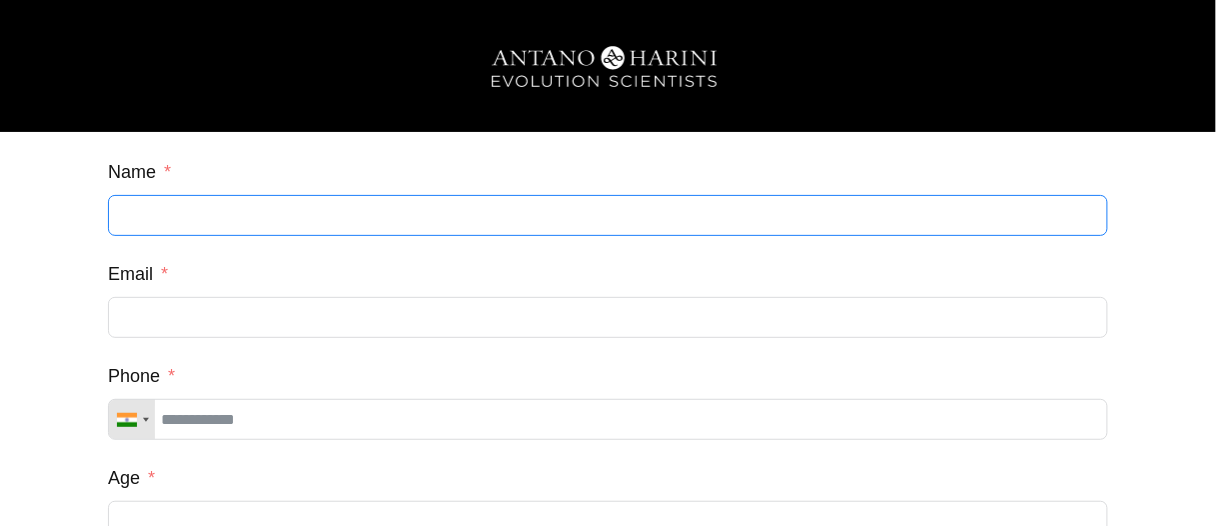 click on "Name" at bounding box center (608, 215) 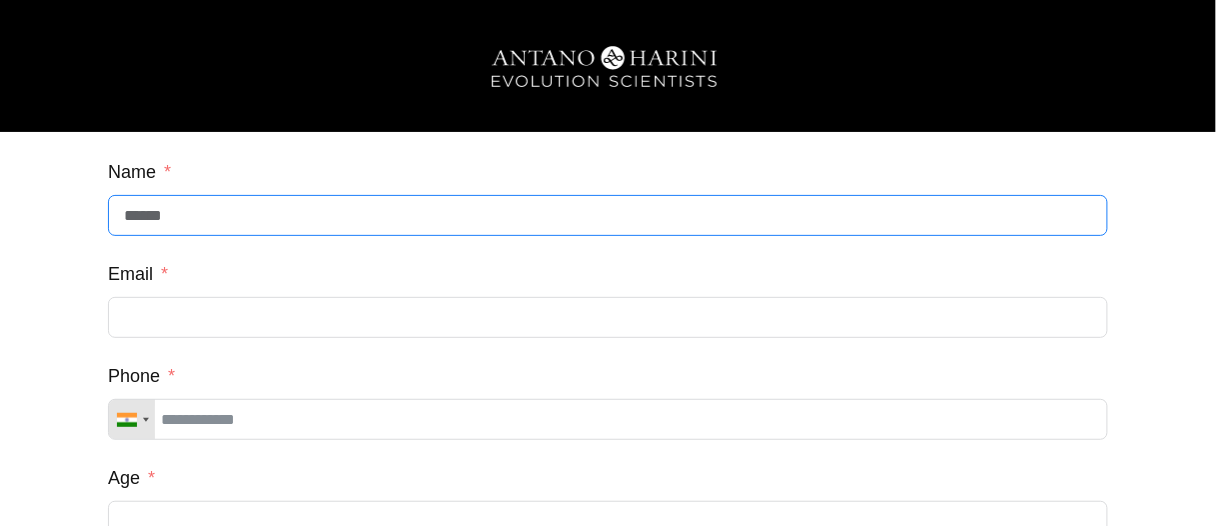 type on "******" 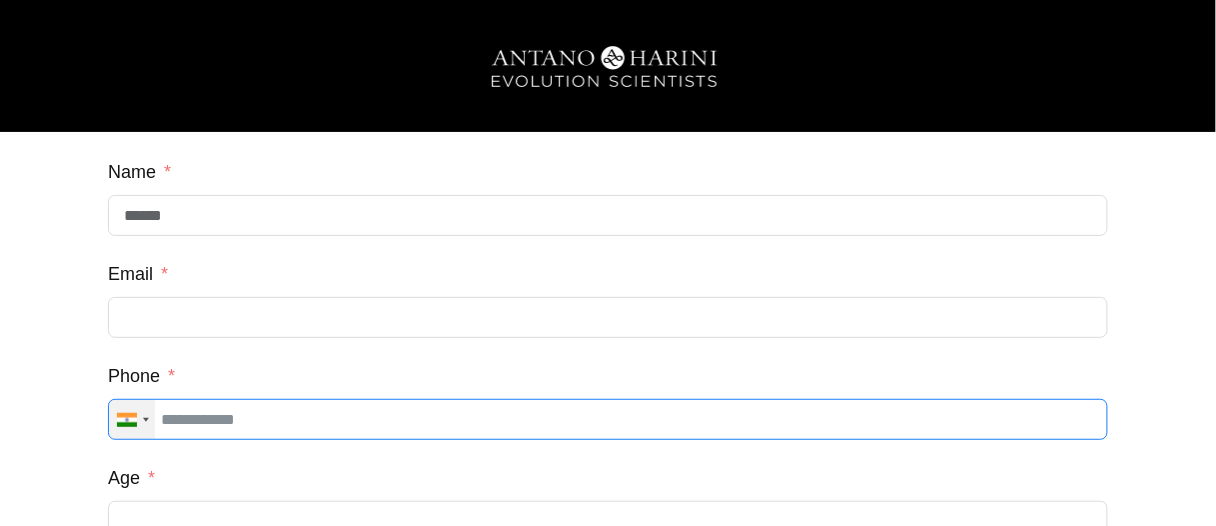 drag, startPoint x: 316, startPoint y: 421, endPoint x: 153, endPoint y: 421, distance: 163 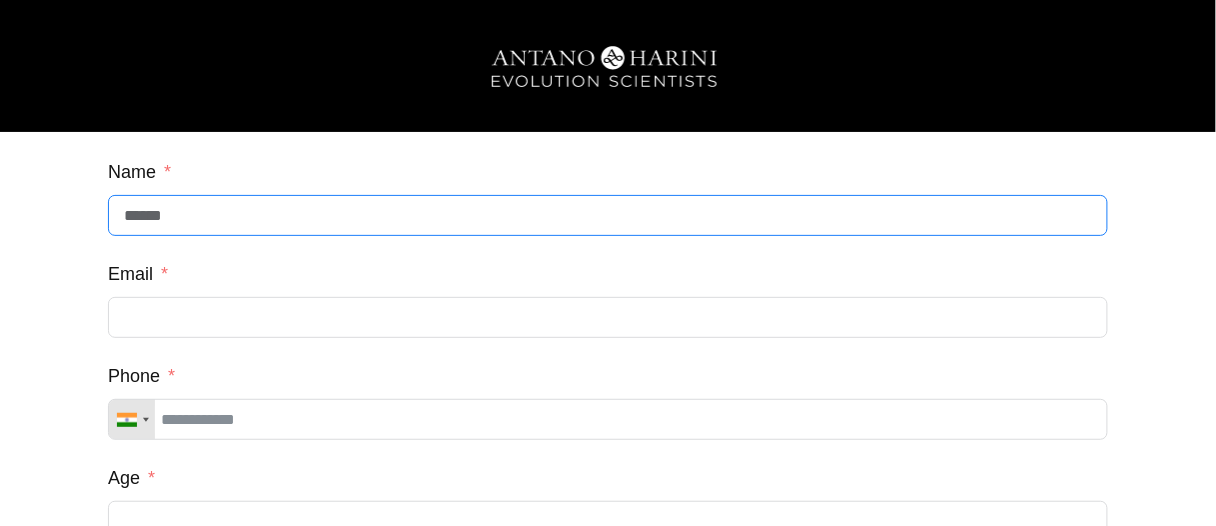 click on "******" at bounding box center (608, 215) 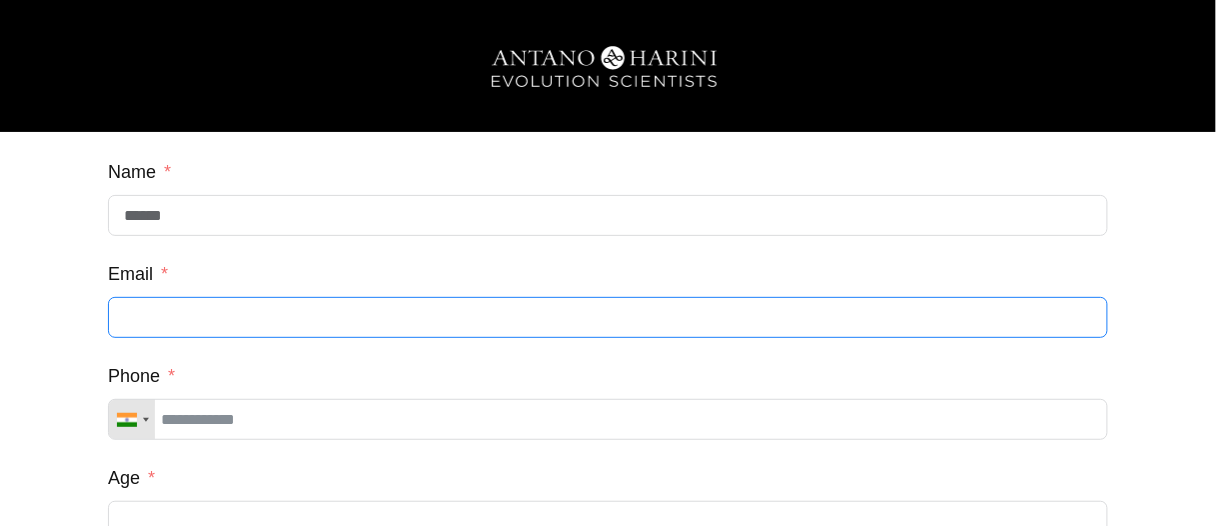 click on "Email" at bounding box center (608, 317) 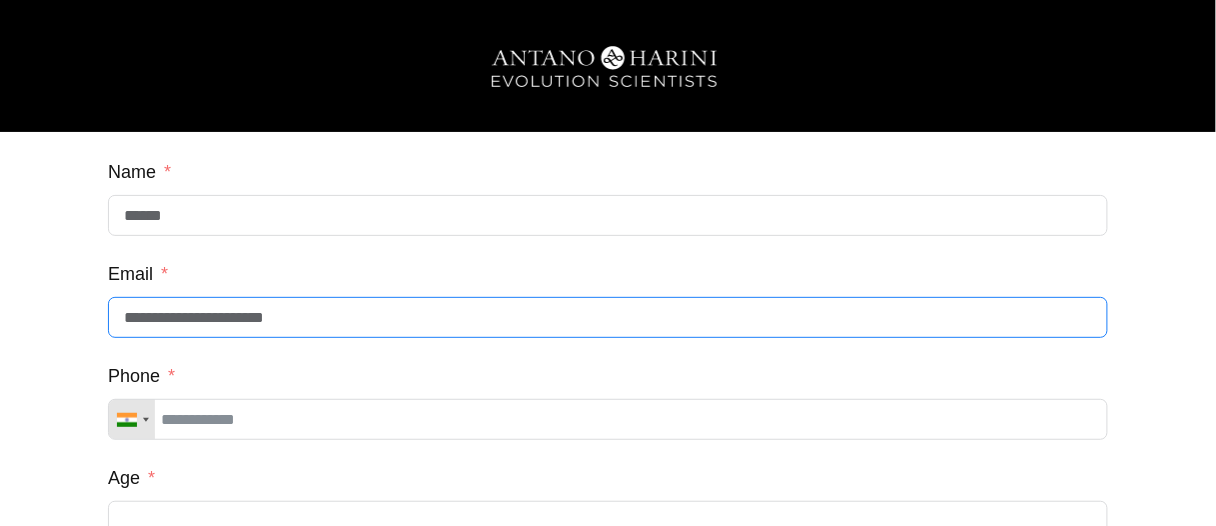 type on "**********" 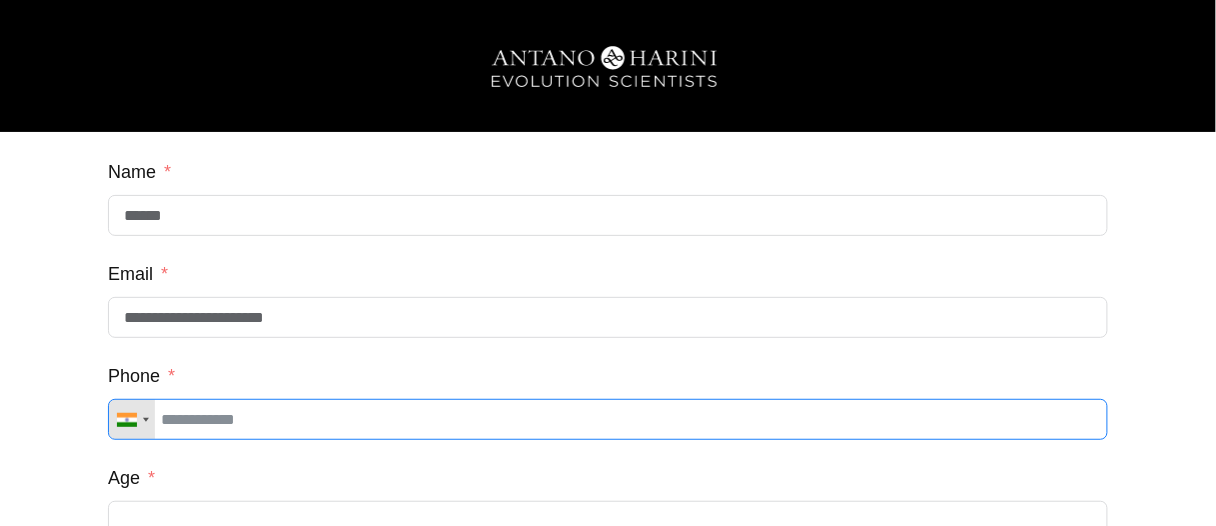 click on "Phone" at bounding box center (608, 419) 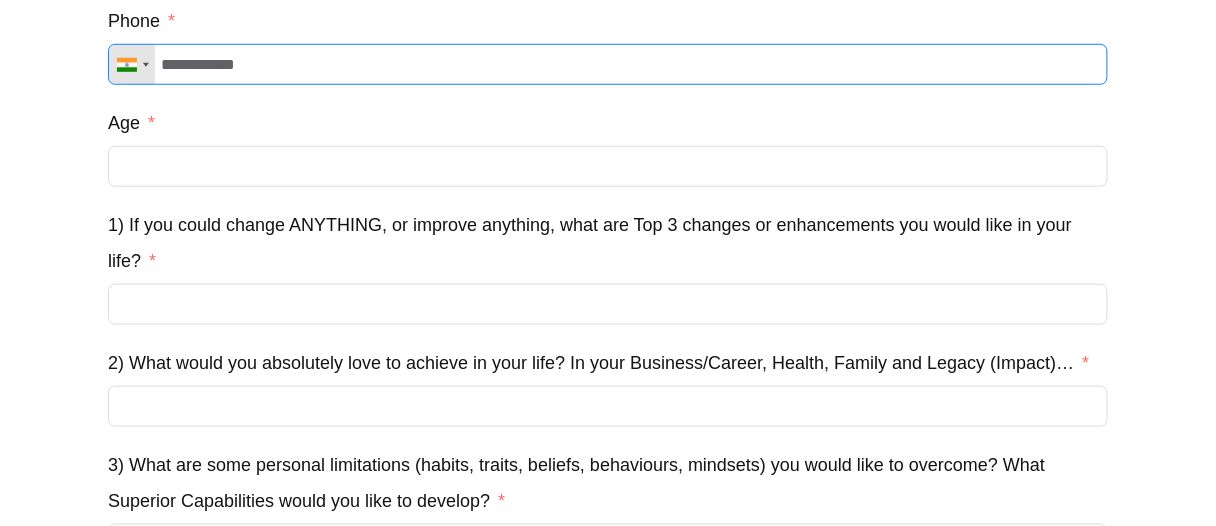 scroll, scrollTop: 360, scrollLeft: 0, axis: vertical 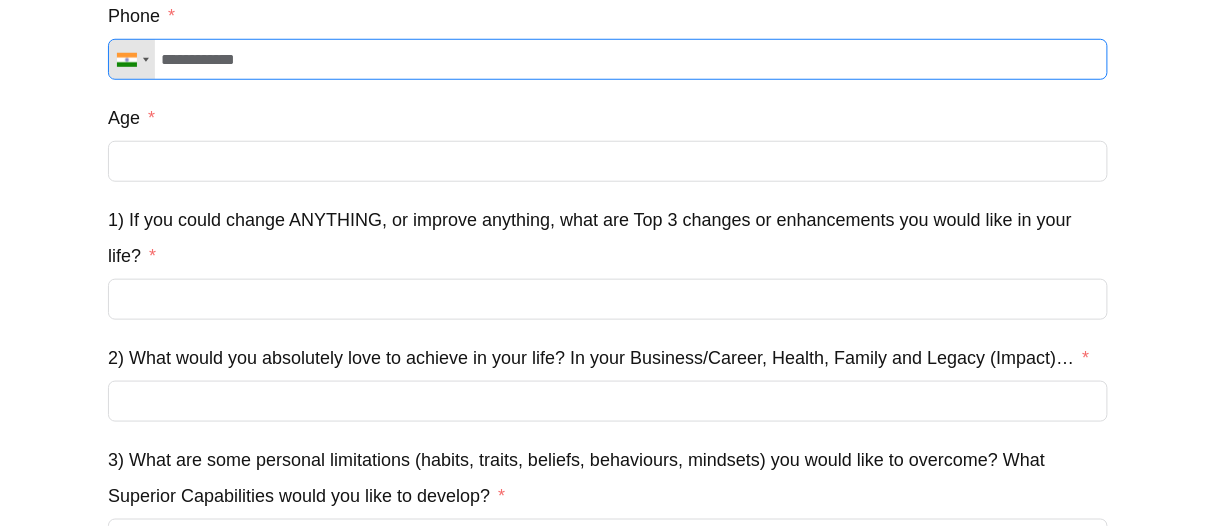 type on "**********" 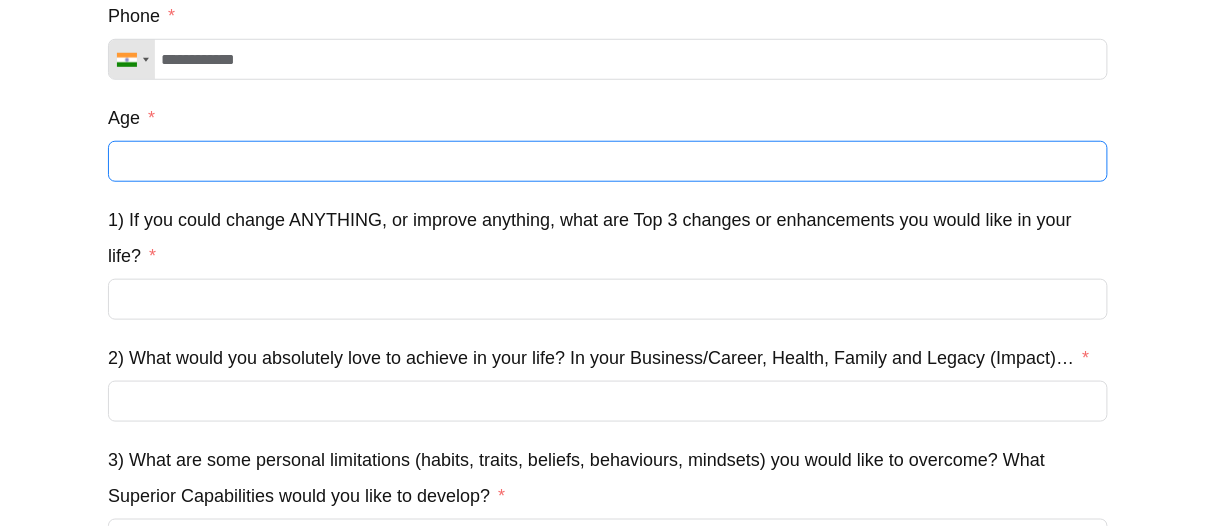 click on "Age" at bounding box center [608, 161] 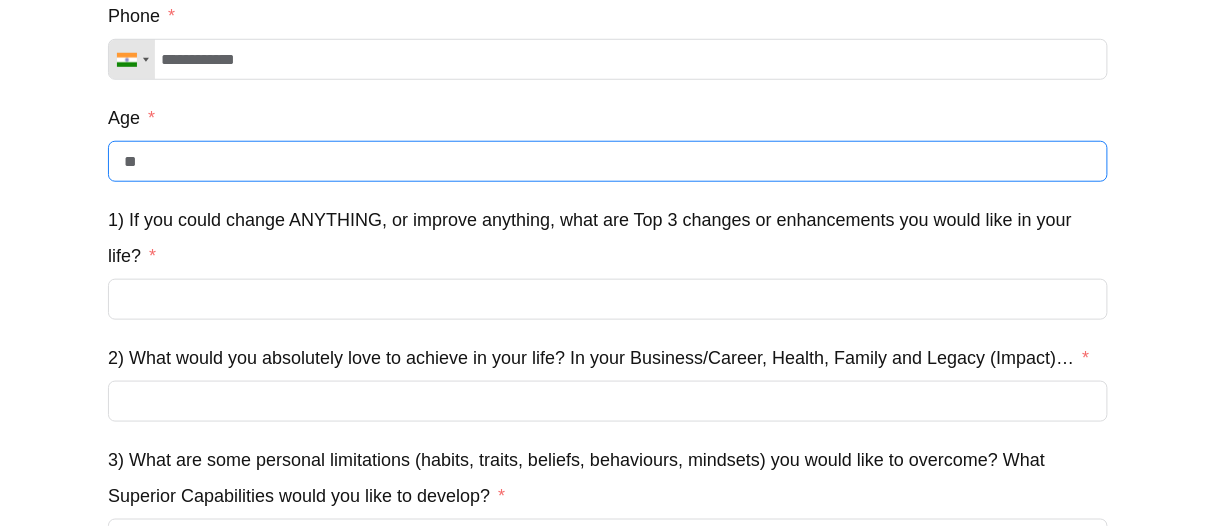 type on "**" 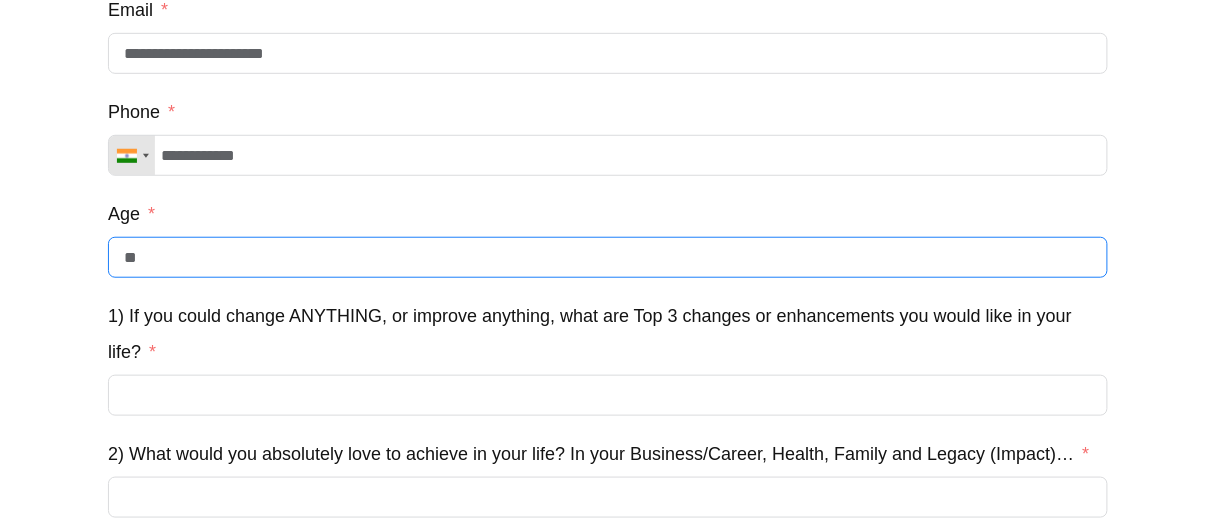 scroll, scrollTop: 265, scrollLeft: 0, axis: vertical 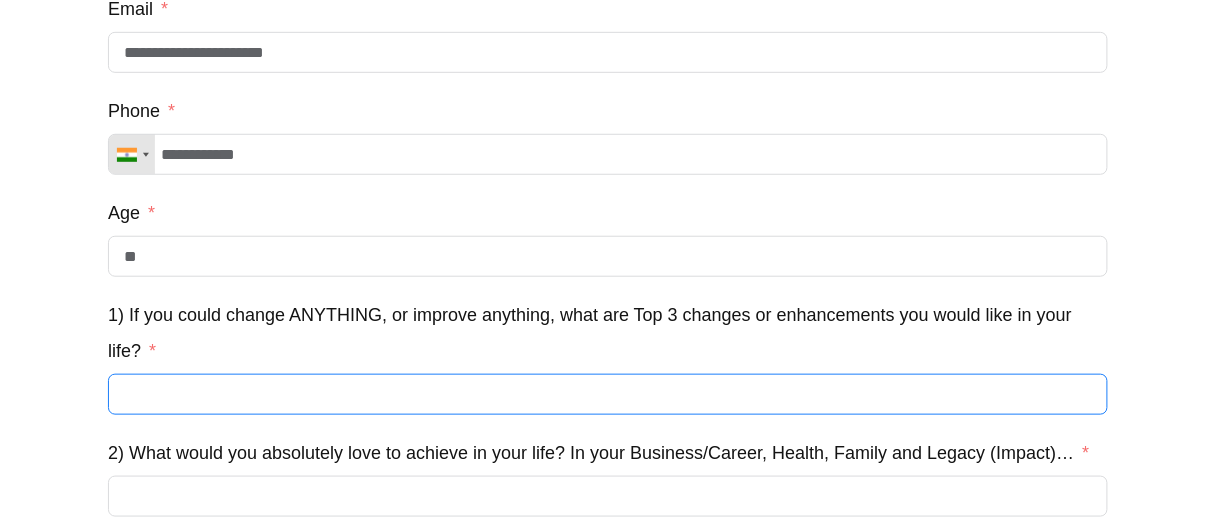 click on "1) If you could change ANYTHING, or improve anything, what are Top 3 changes or enhancements you would like in your life?" at bounding box center (608, 394) 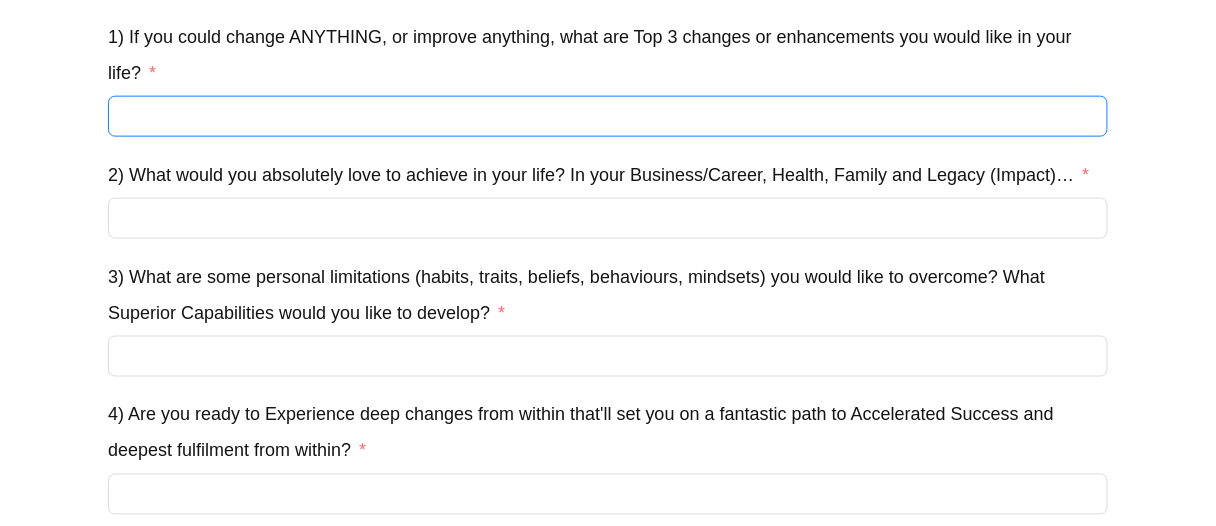 scroll, scrollTop: 542, scrollLeft: 0, axis: vertical 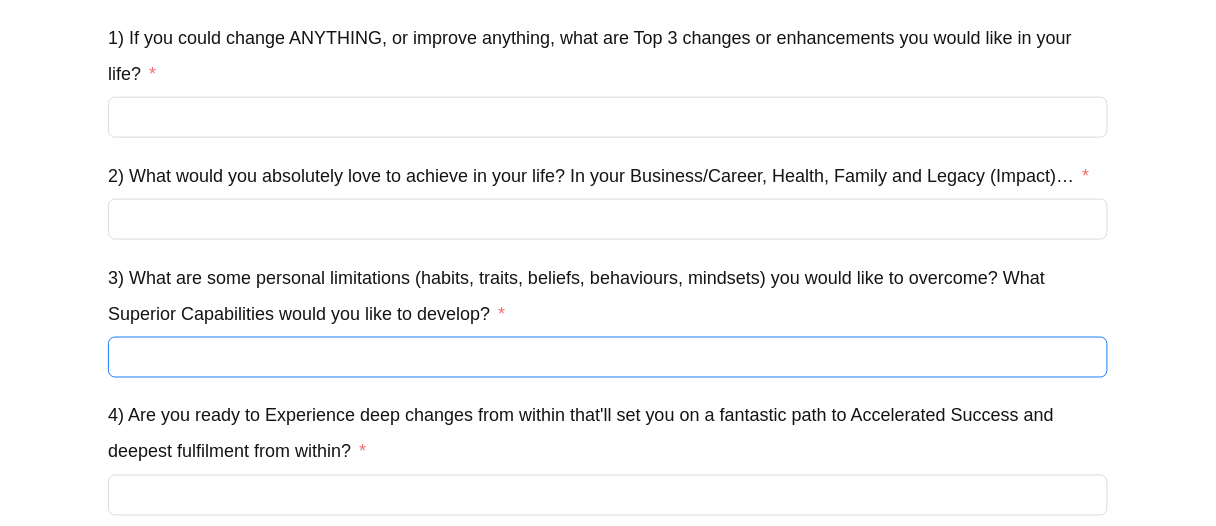 click on "3) What are some personal limitations (habits, traits, beliefs, behaviours, mindsets) you would like to overcome? What Superior Capabilities would you like to develop?" at bounding box center (608, 357) 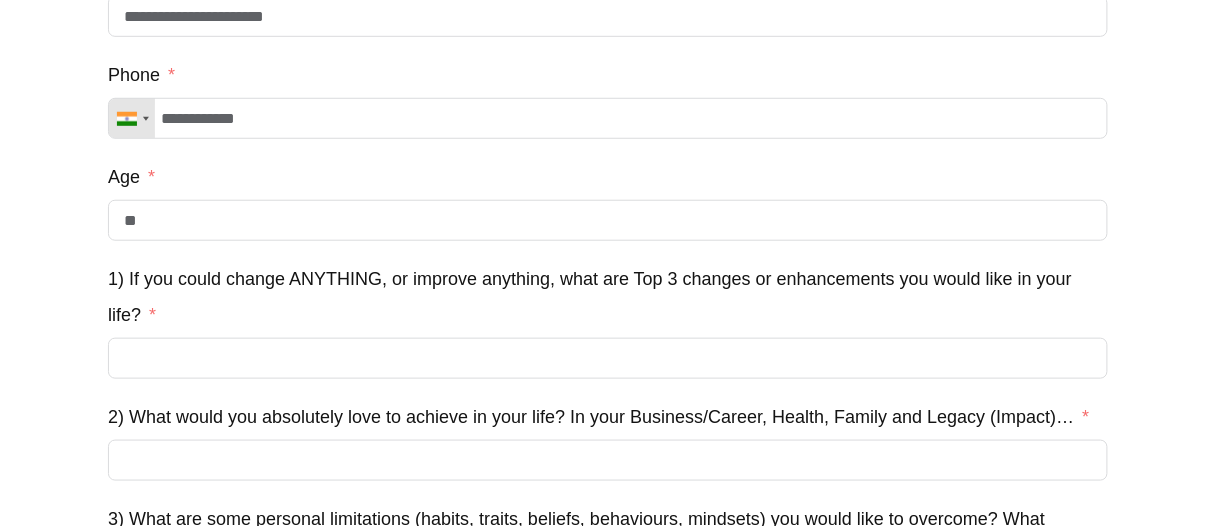 scroll, scrollTop: 300, scrollLeft: 0, axis: vertical 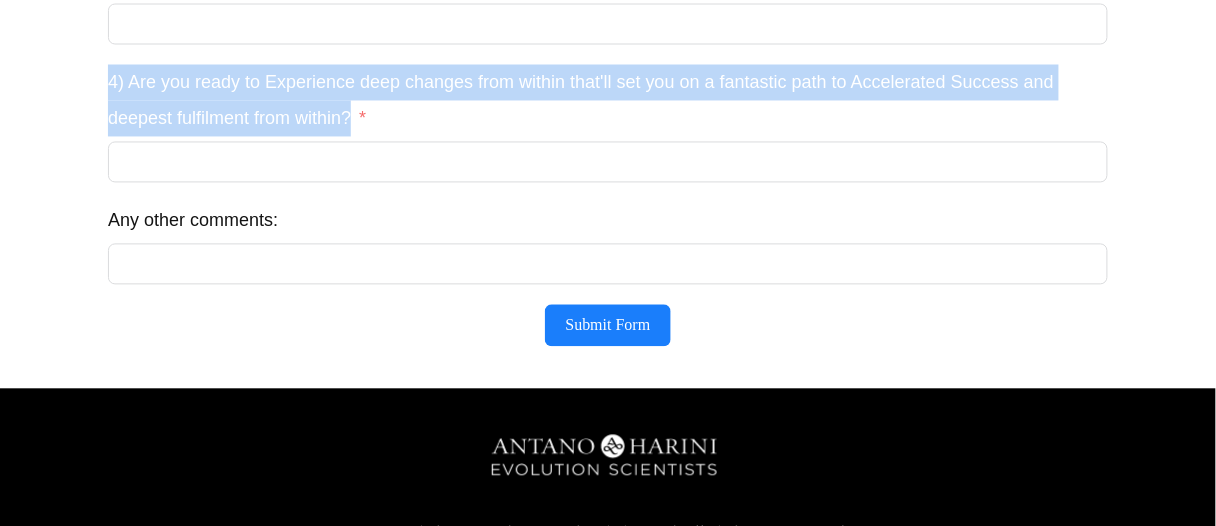 drag, startPoint x: 98, startPoint y: 287, endPoint x: 432, endPoint y: 198, distance: 345.65445 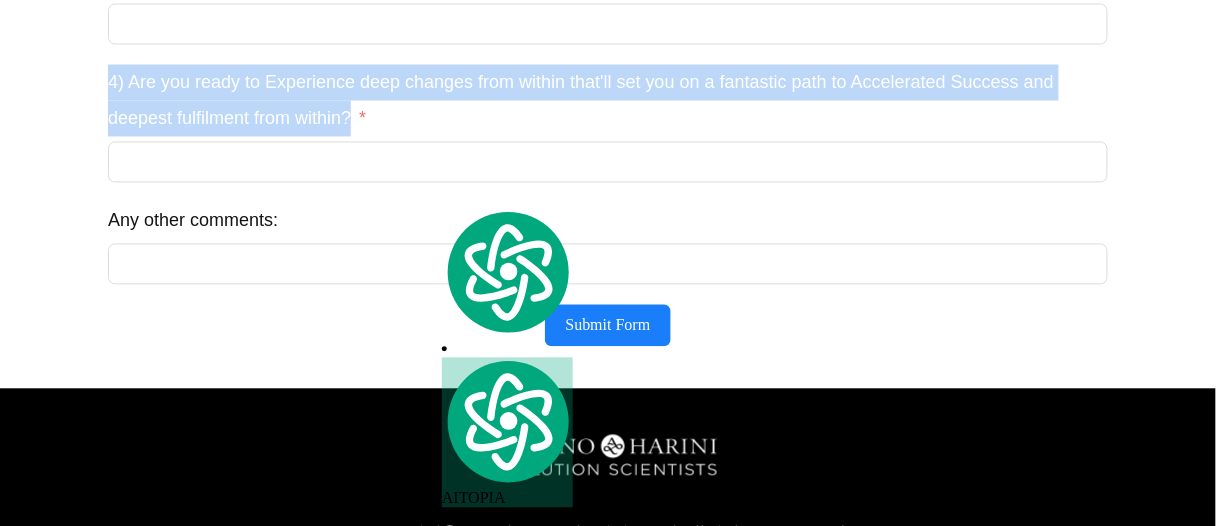 copy on "1) If you could change ANYTHING, or improve anything, what are Top 3 changes or enhancements you would like in your life? 2) What would you absolutely love to achieve in your life? In your Business/Career, Health, Family and Legacy (Impact)… 3) What are some personal limitations (habits, traits, beliefs, behaviours, mindsets) you would like to overcome? What Superior Capabilities would you like to develop? 4) Are you ready to Experience deep changes from within that'll set you on a fantastic path to Accelerated Success and deepest fulfilment from within?" 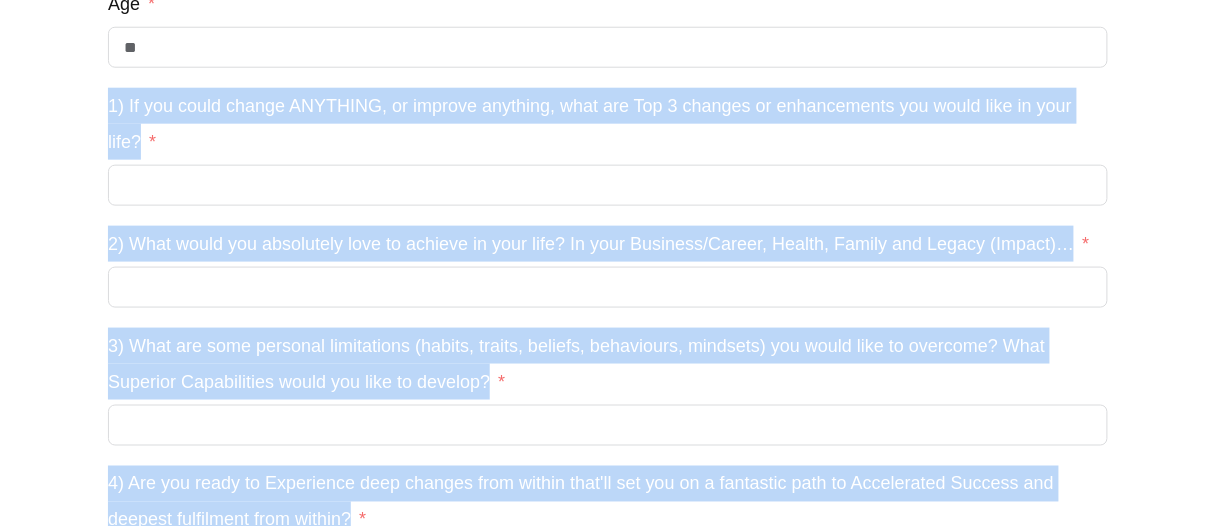 scroll, scrollTop: 464, scrollLeft: 0, axis: vertical 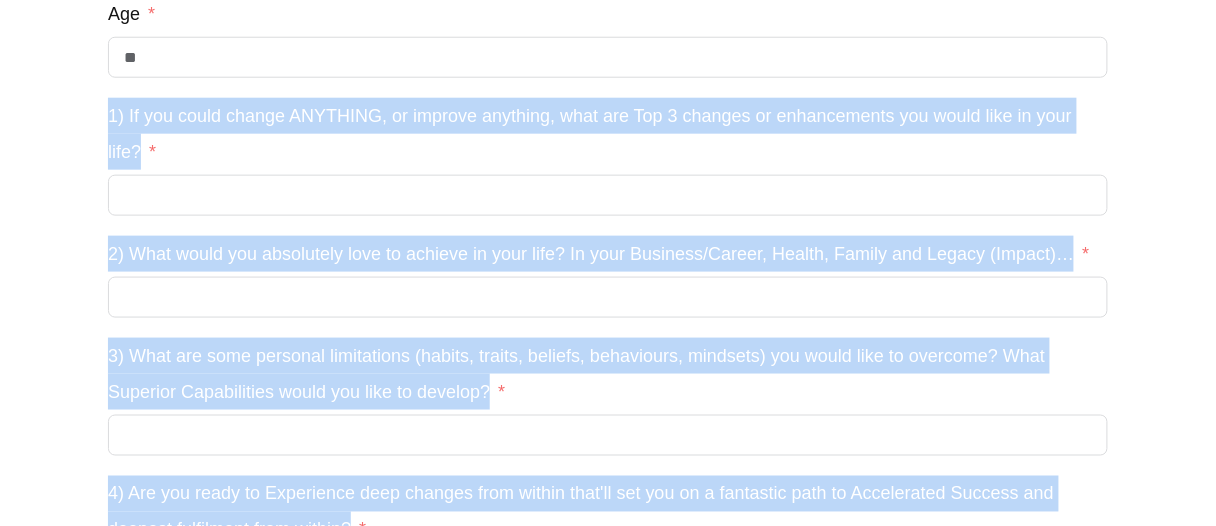 click on "1) If you could change ANYTHING, or improve anything, what are Top 3 changes or enhancements you would like in your life?" at bounding box center (608, 134) 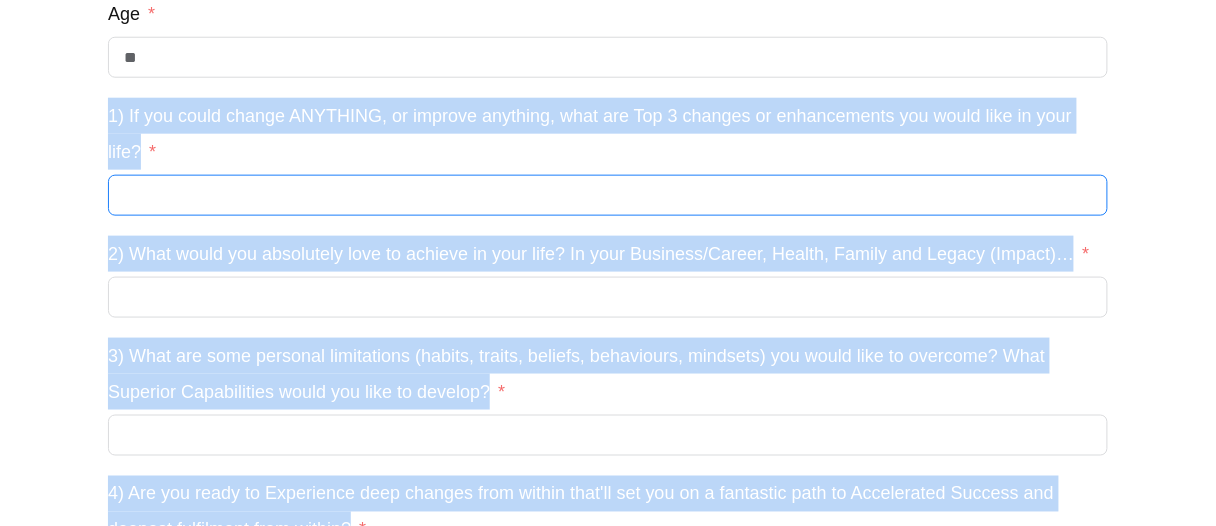 click on "1) If you could change ANYTHING, or improve anything, what are Top 3 changes or enhancements you would like in your life?" at bounding box center [608, 195] 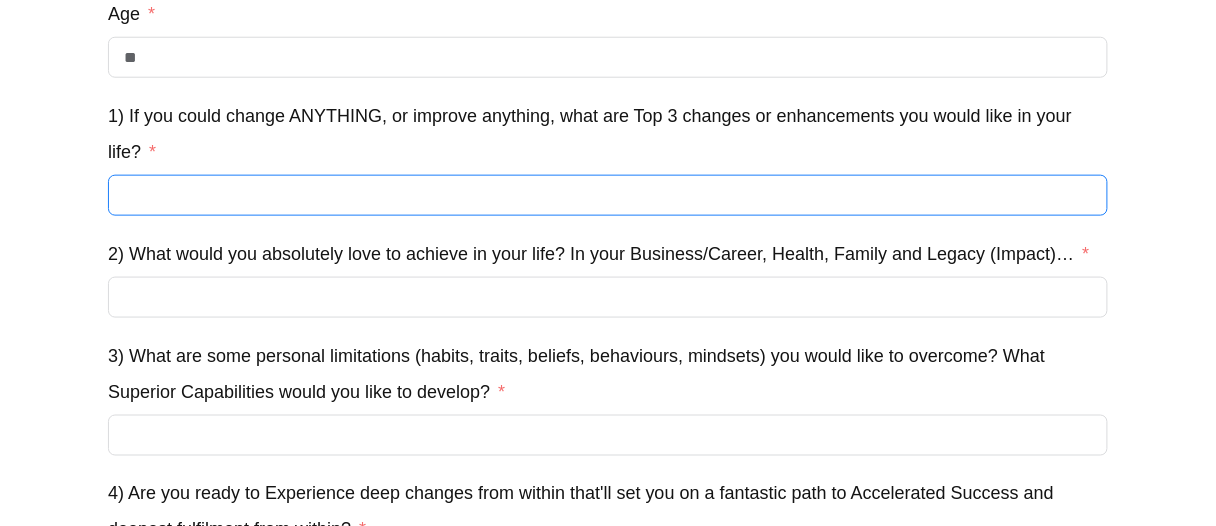 click on "1) If you could change ANYTHING, or improve anything, what are Top 3 changes or enhancements you would like in your life?" at bounding box center (608, 195) 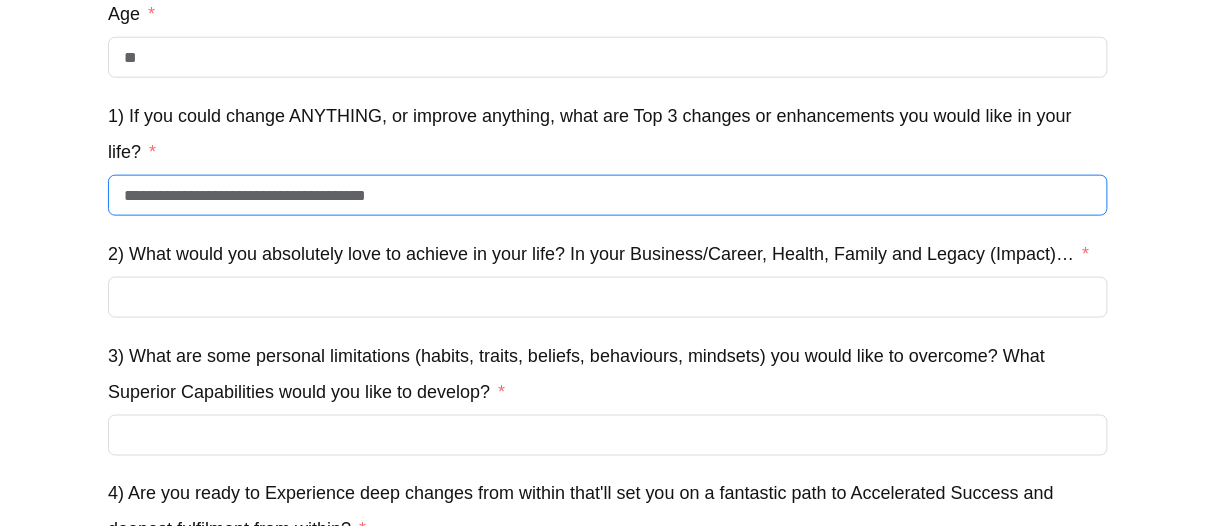 type on "**********" 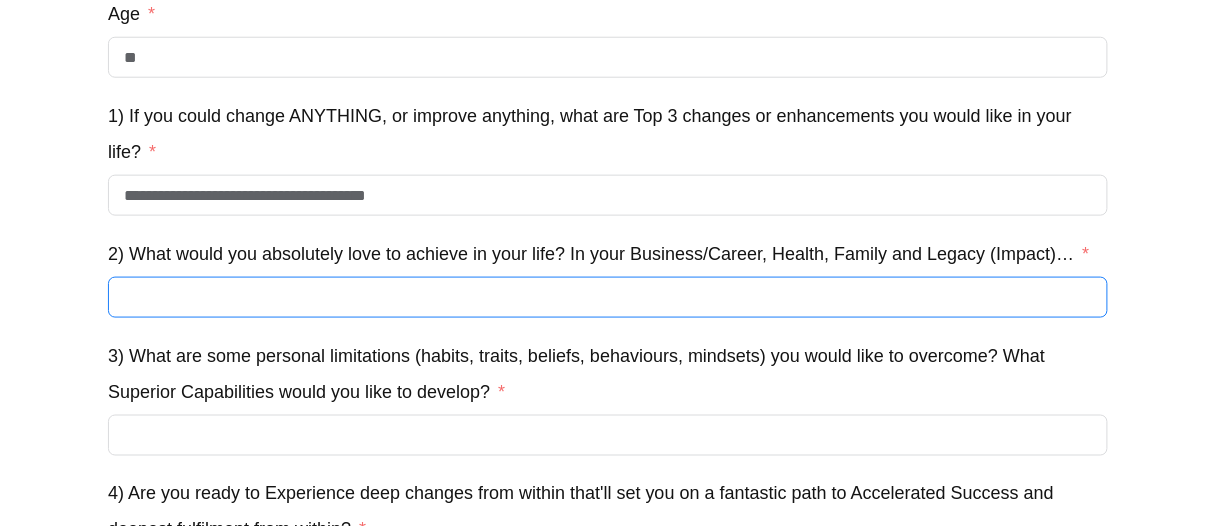 click on "2) What would you absolutely love to achieve in your life? In your Business/Career, Health, Family and Legacy (Impact)…" at bounding box center [608, 297] 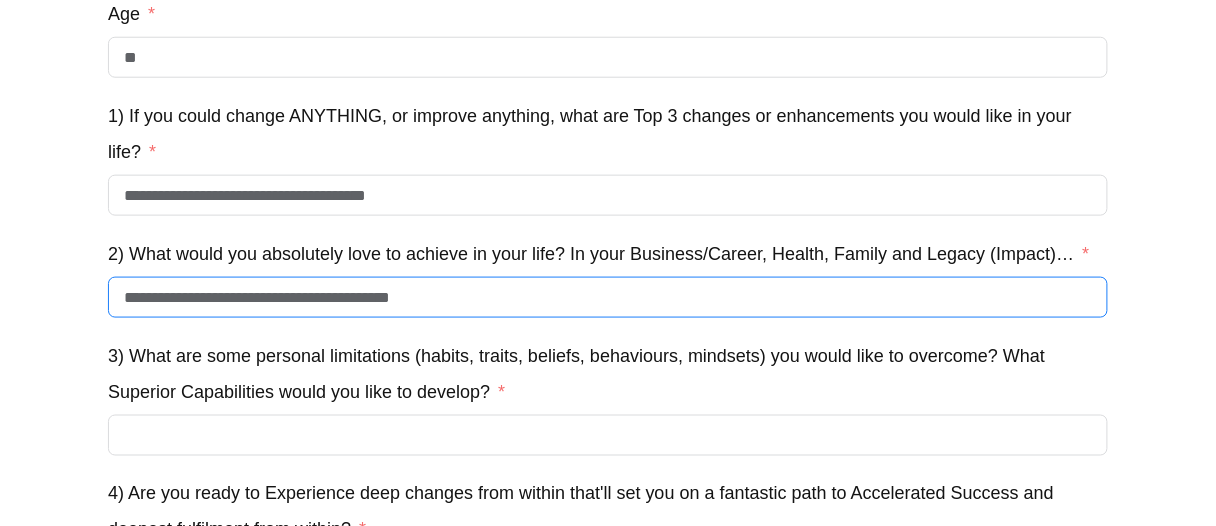 type on "**********" 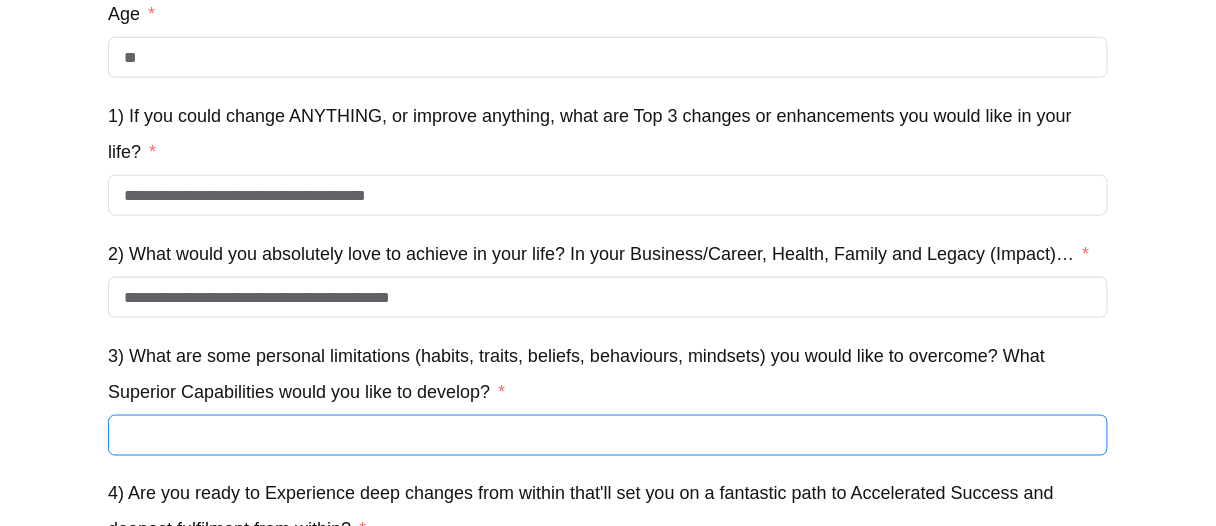 click on "3) What are some personal limitations (habits, traits, beliefs, behaviours, mindsets) you would like to overcome? What Superior Capabilities would you like to develop?" at bounding box center (608, 435) 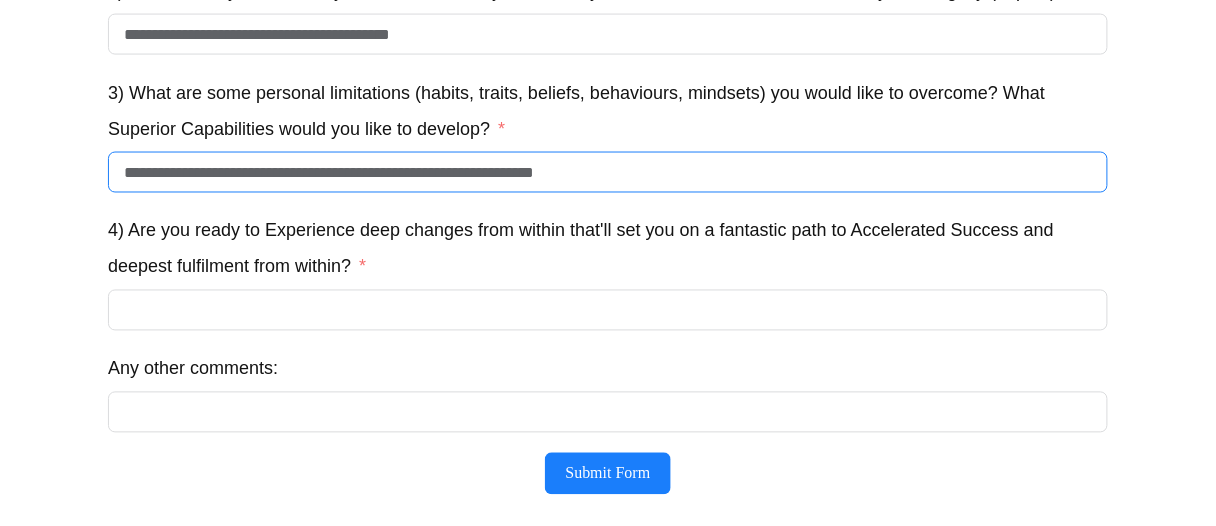 scroll, scrollTop: 730, scrollLeft: 0, axis: vertical 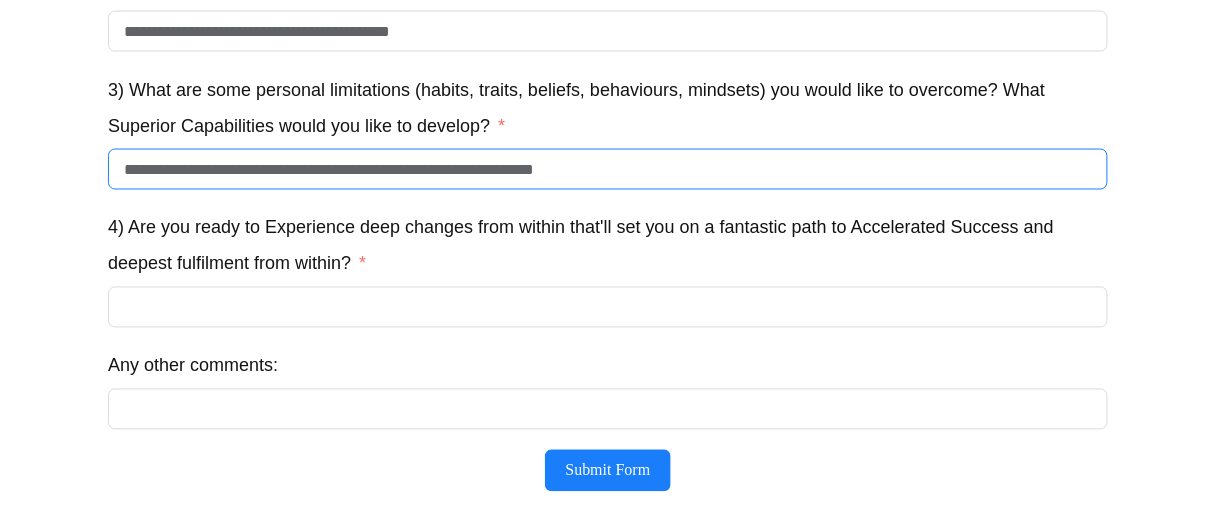 type on "**********" 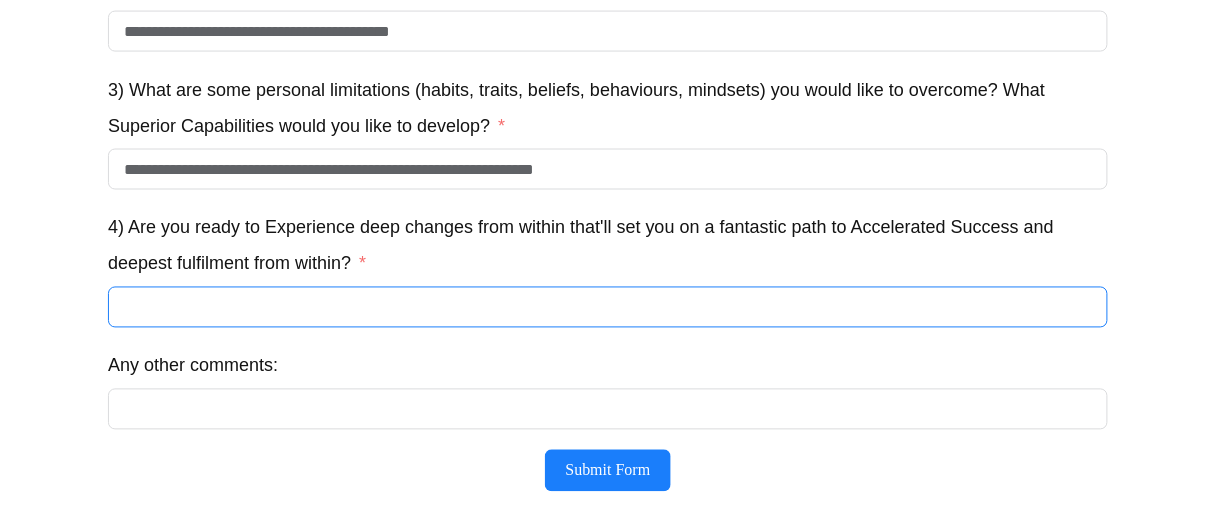 click on "4) Are you ready to Experience deep changes from within that'll set you on a fantastic path to Accelerated Success and deepest fulfilment from within?" at bounding box center (608, 307) 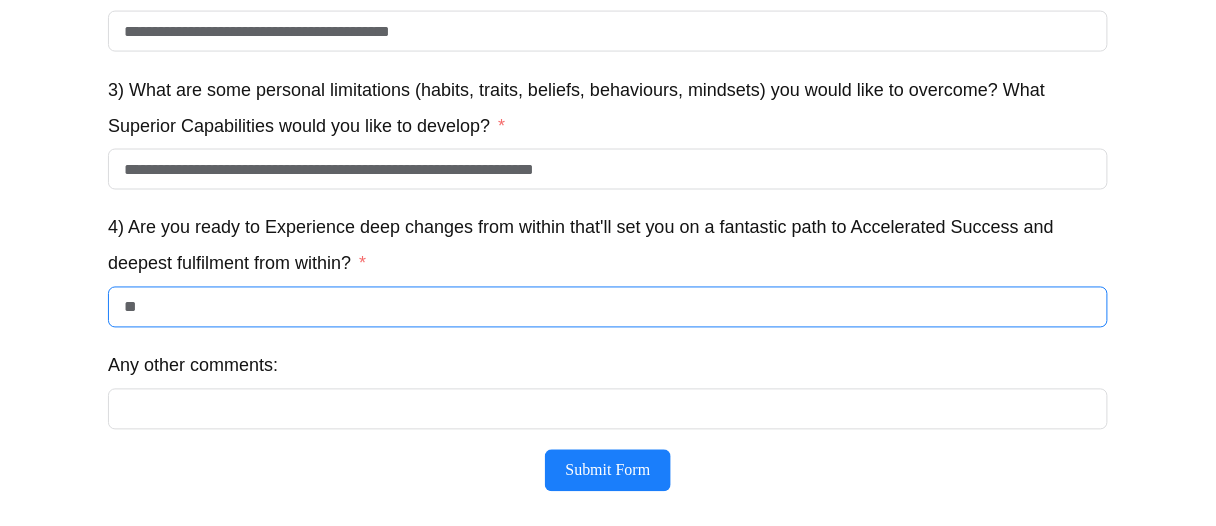 type on "*" 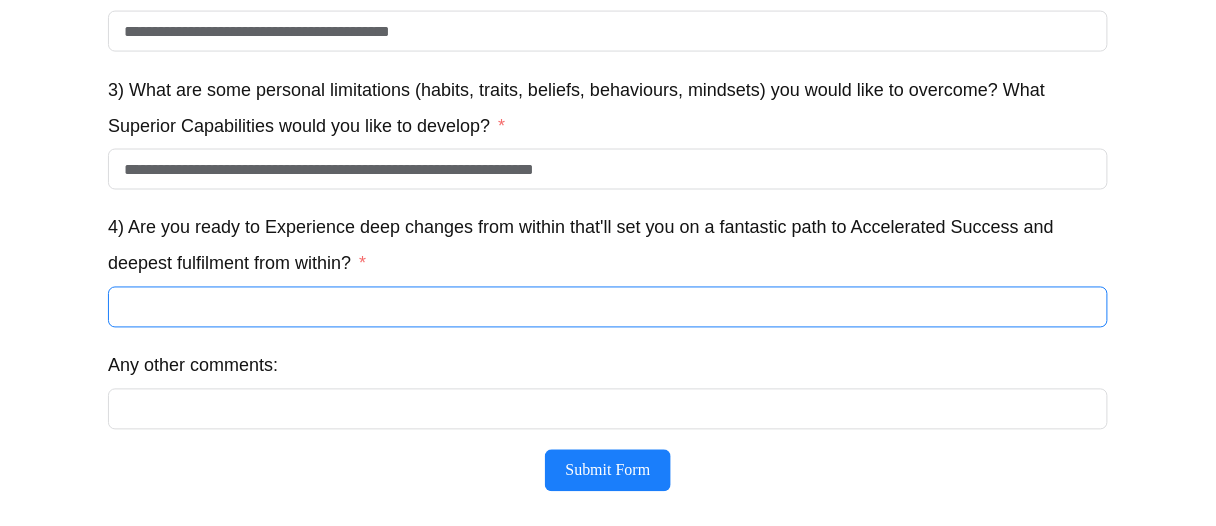 type on "*" 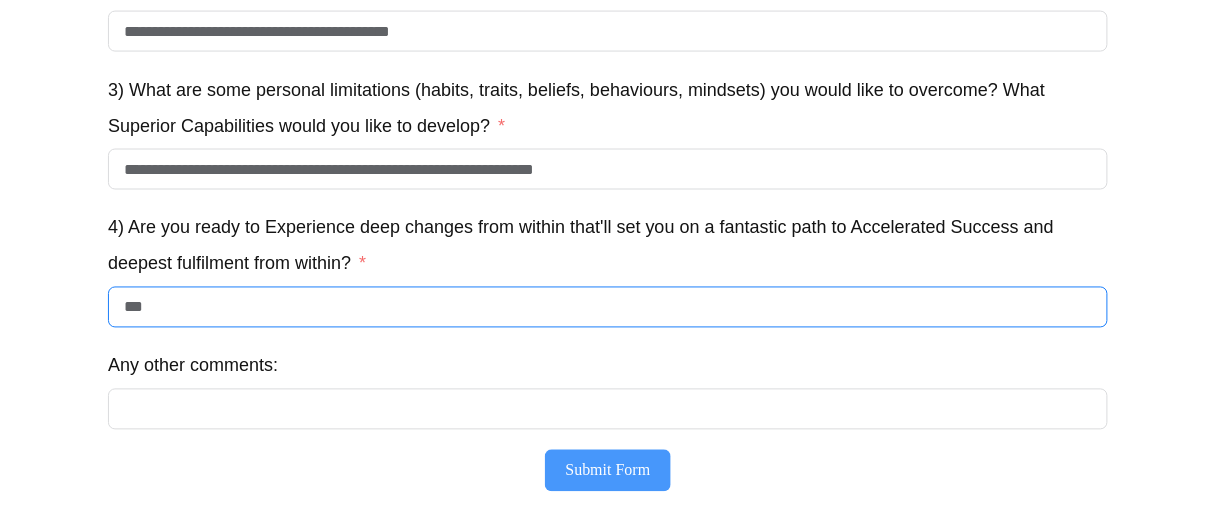 type on "***" 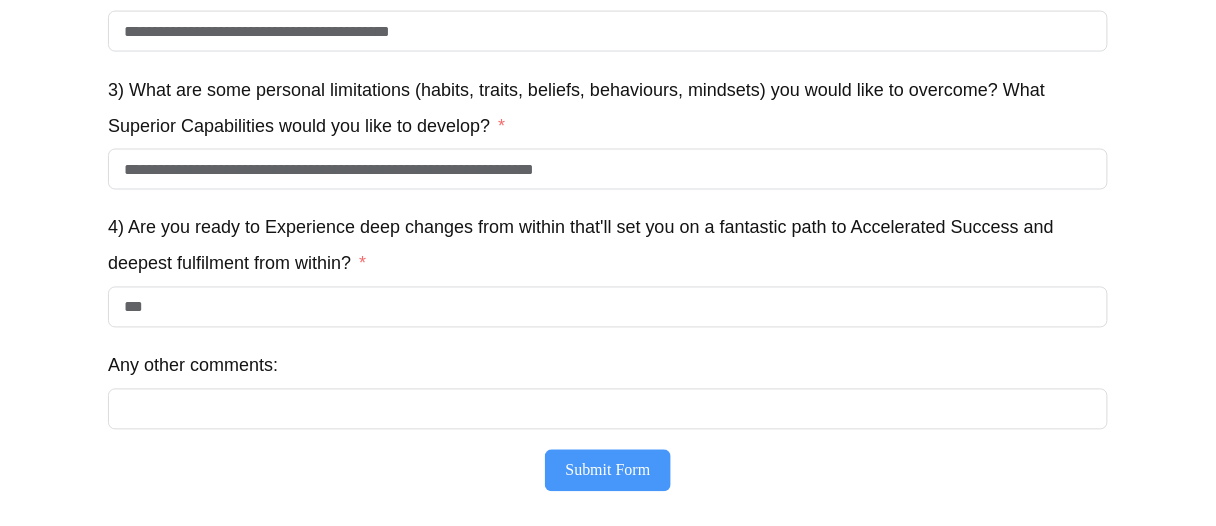 click on "Submit Form" at bounding box center [608, 471] 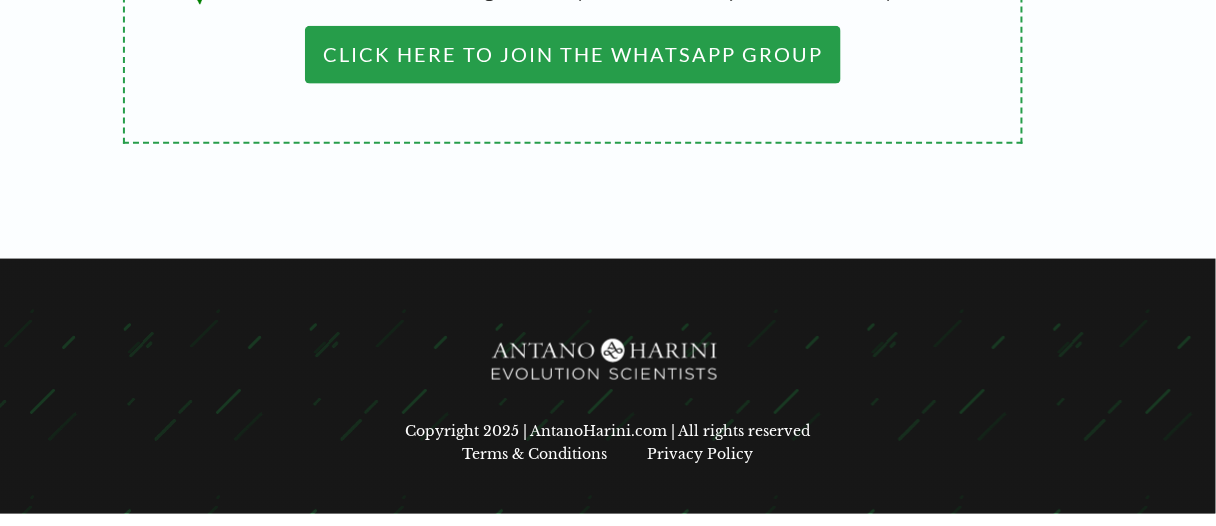 scroll, scrollTop: 519, scrollLeft: 0, axis: vertical 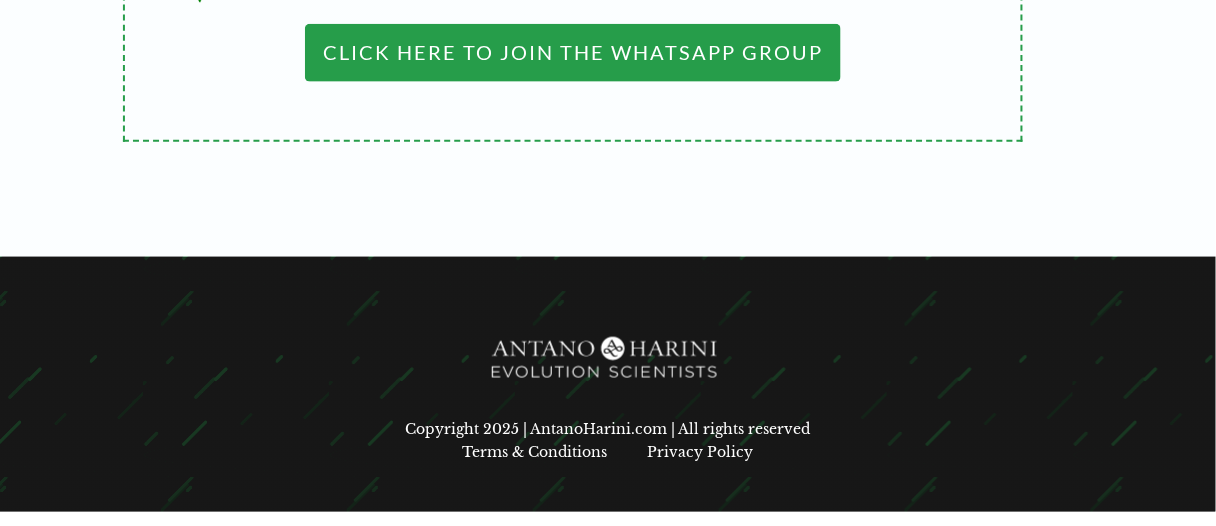 click on "Click Here to Join the Whatsapp Group" at bounding box center [573, 53] 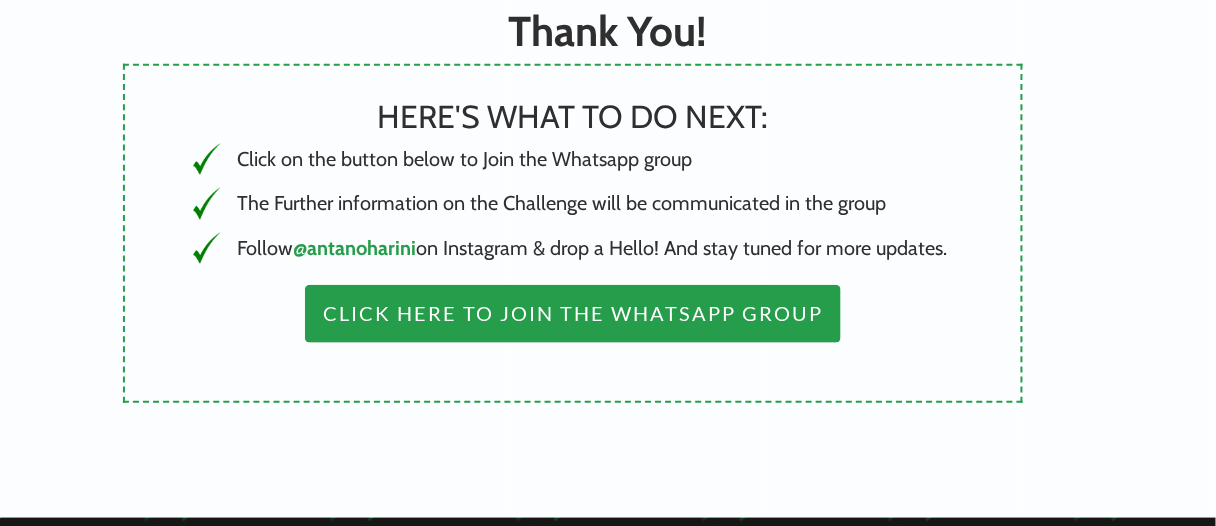 scroll, scrollTop: 255, scrollLeft: 0, axis: vertical 